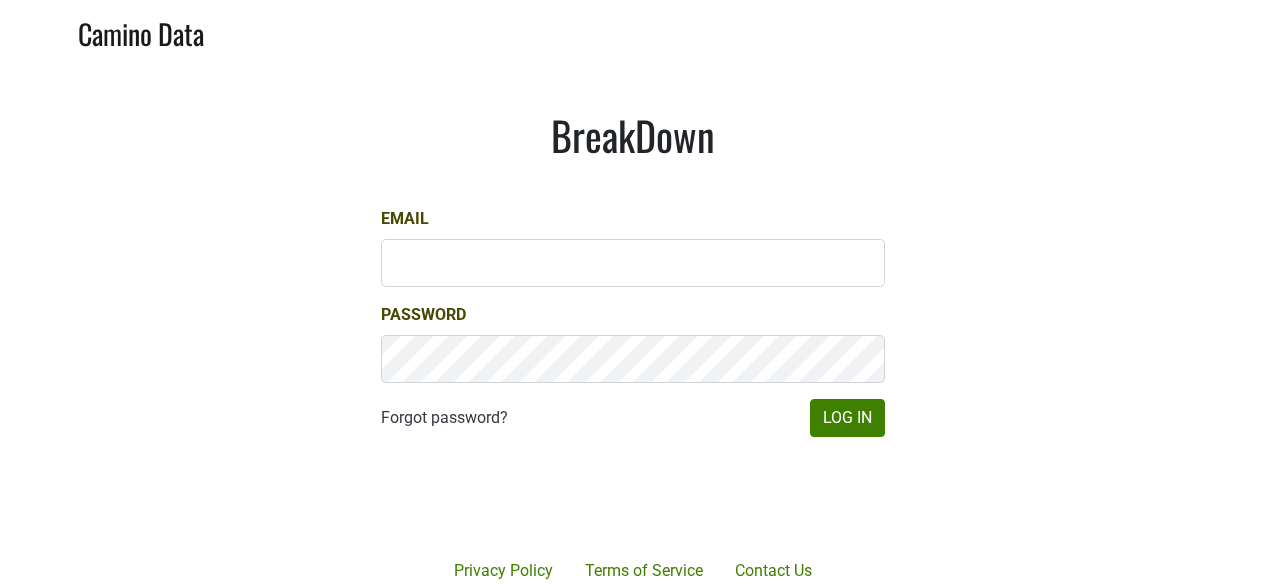 scroll, scrollTop: 0, scrollLeft: 0, axis: both 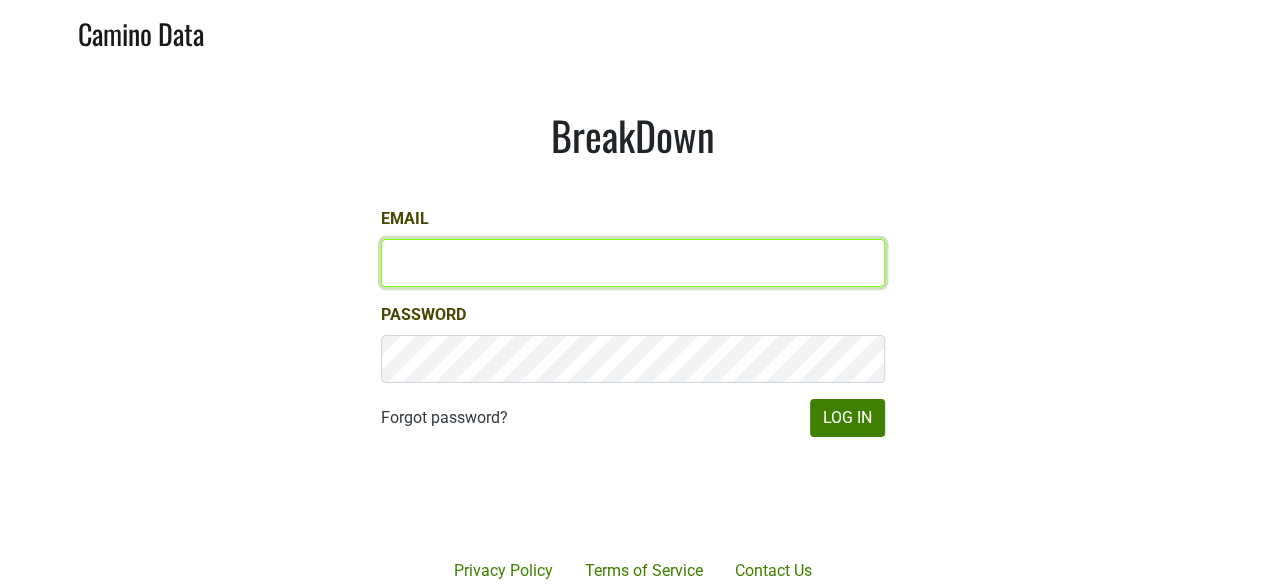 click on "Email" at bounding box center [633, 263] 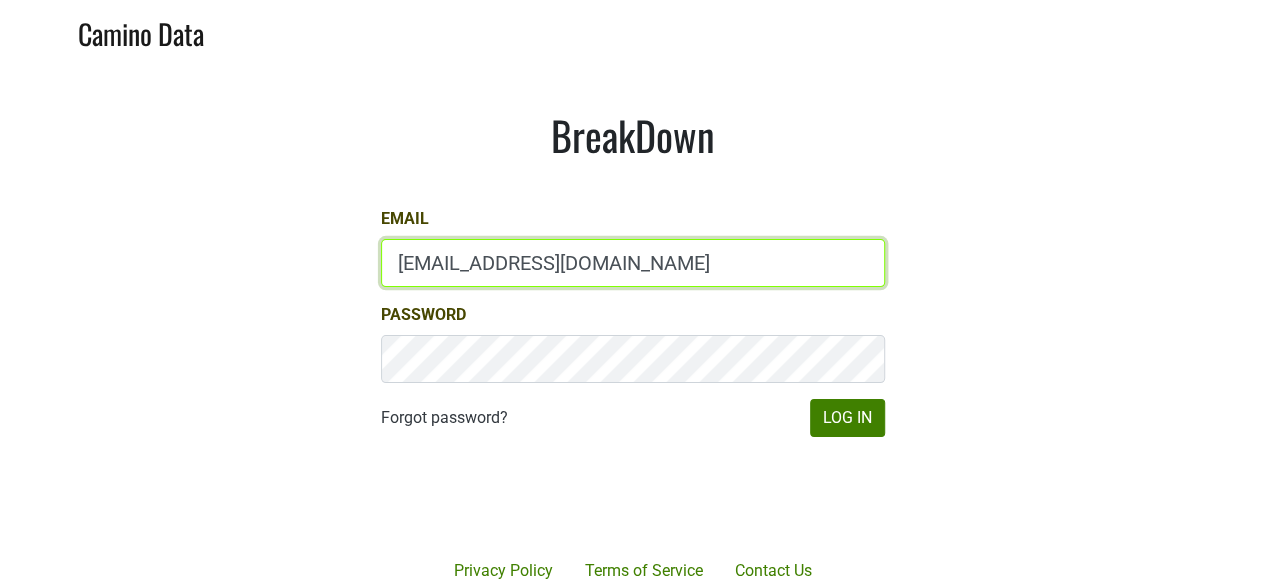 type on "sbeer@truenorthwines.com" 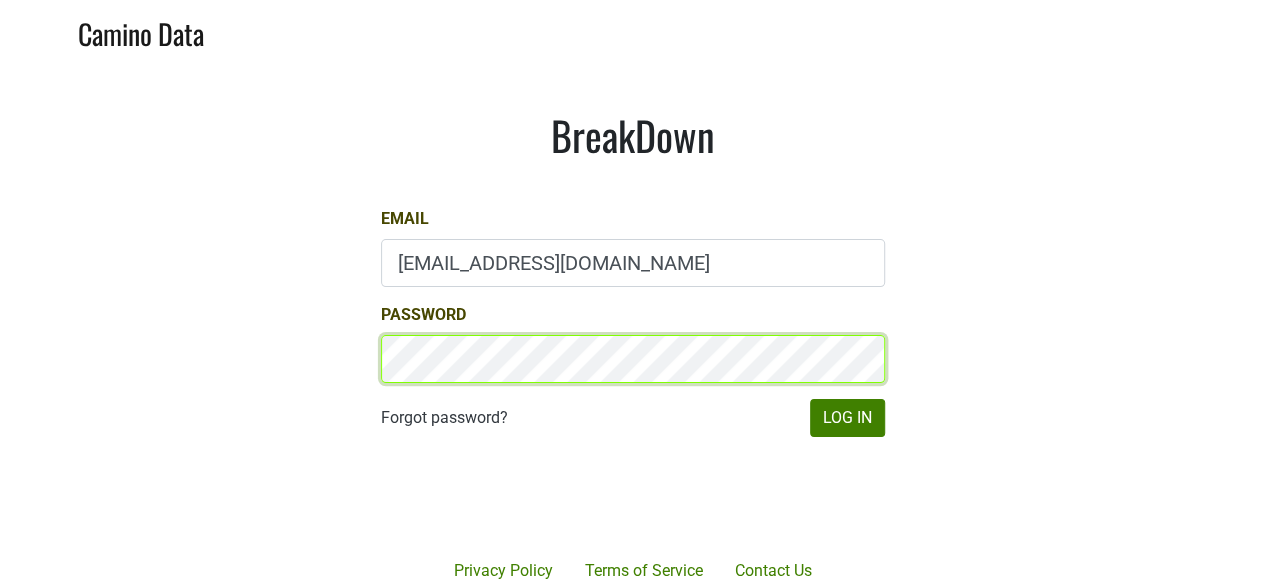 click on "Log In" at bounding box center (847, 418) 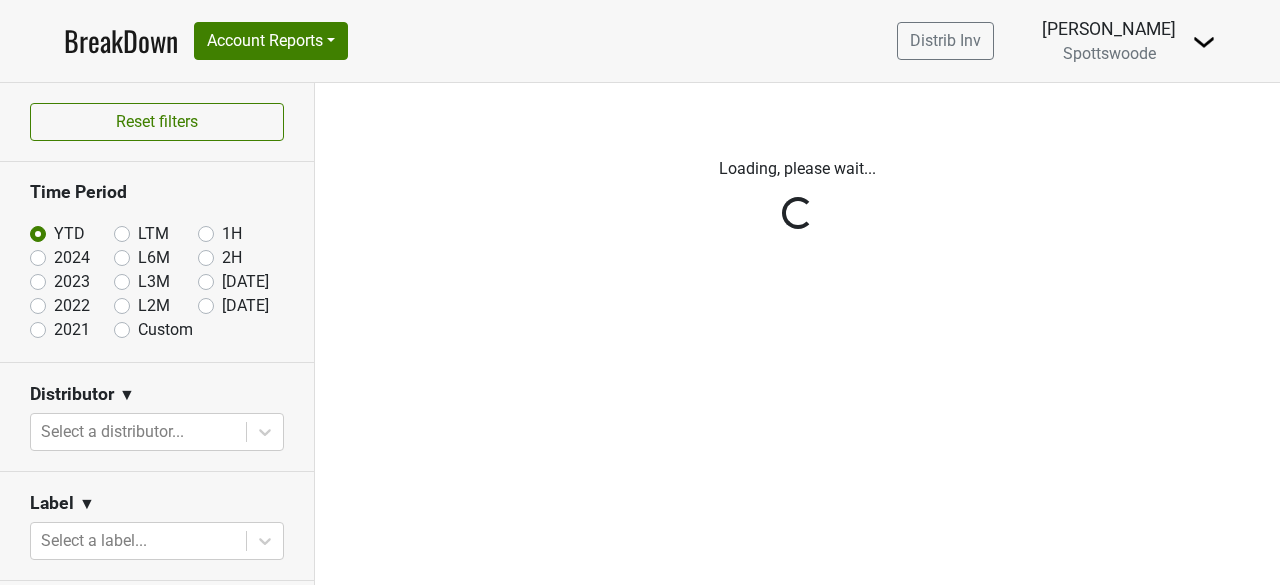 scroll, scrollTop: 0, scrollLeft: 0, axis: both 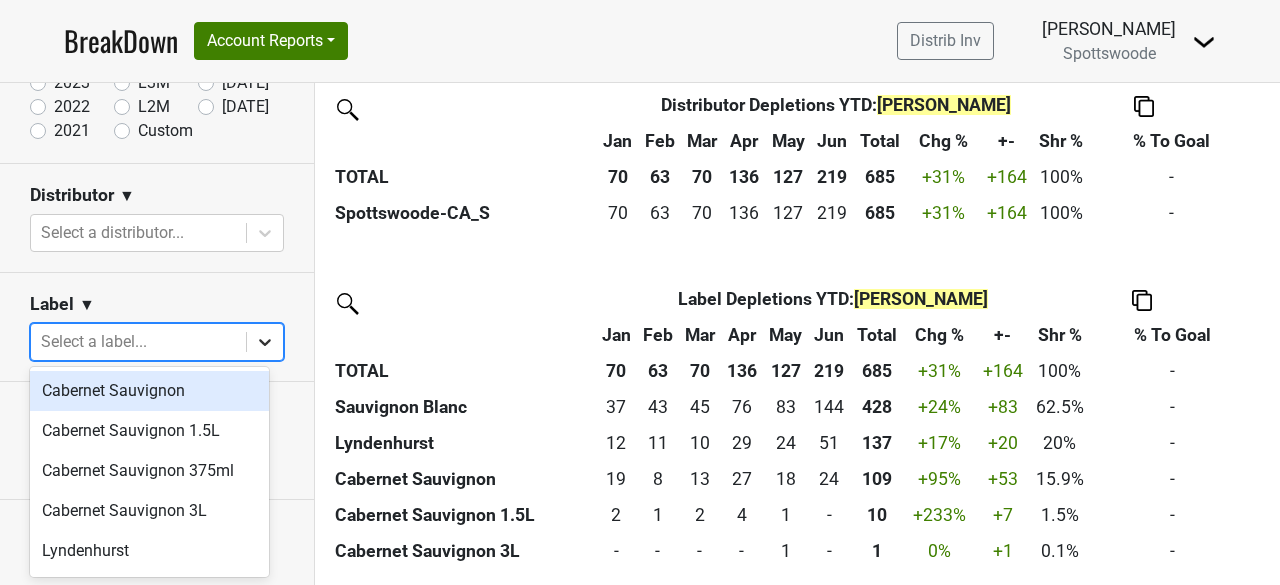 click 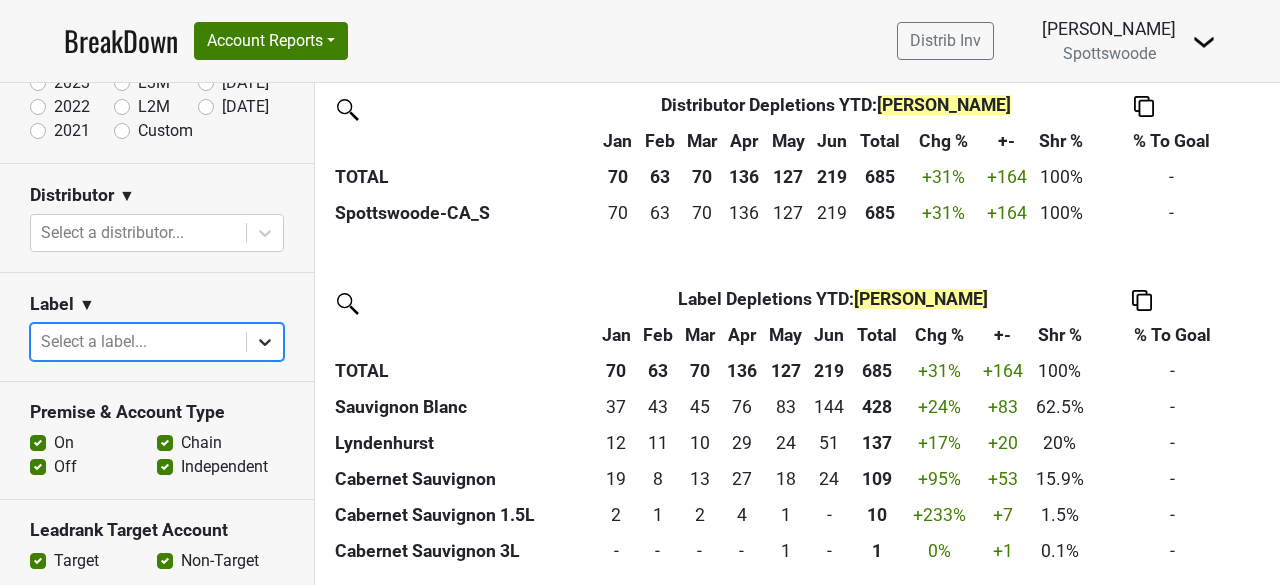 click 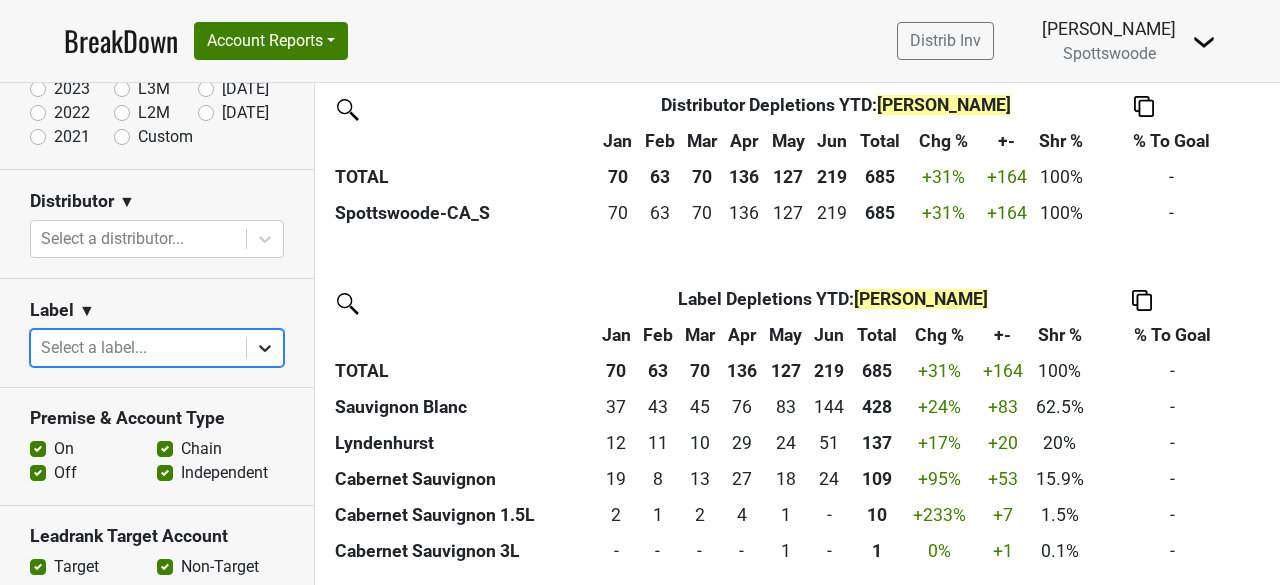 scroll, scrollTop: 210, scrollLeft: 0, axis: vertical 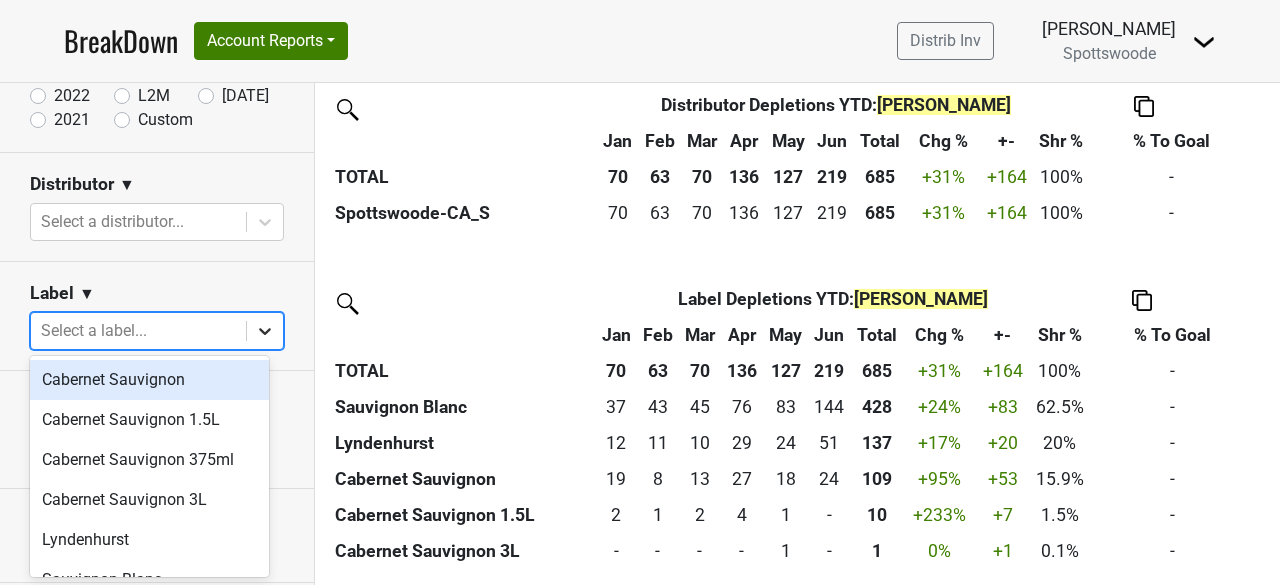 click at bounding box center [265, 331] 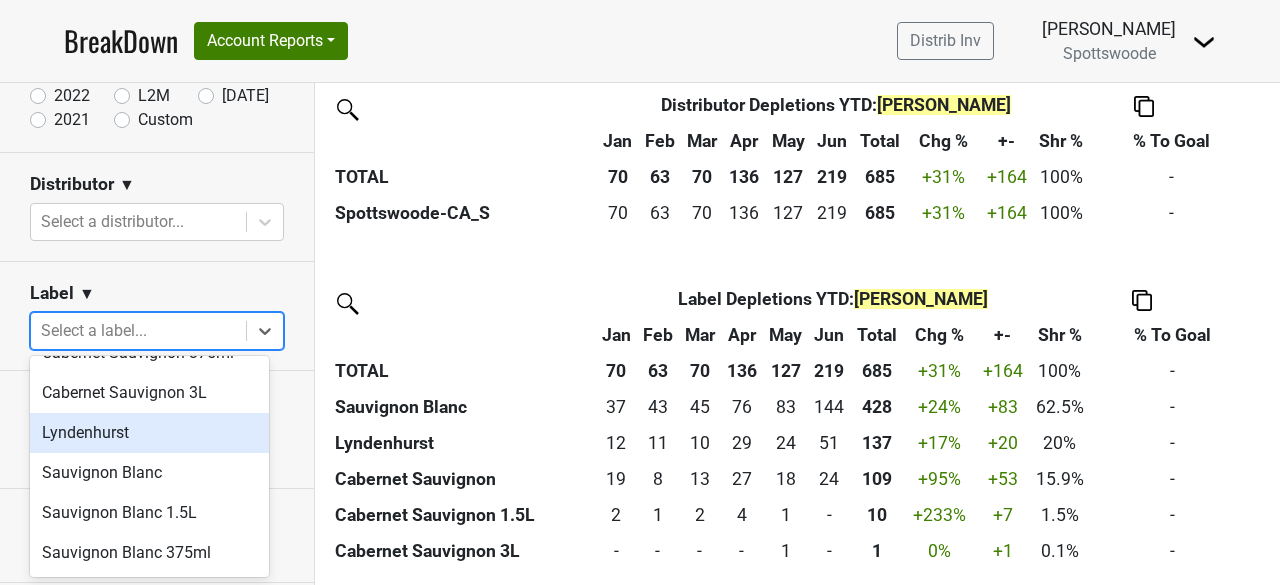 scroll, scrollTop: 0, scrollLeft: 0, axis: both 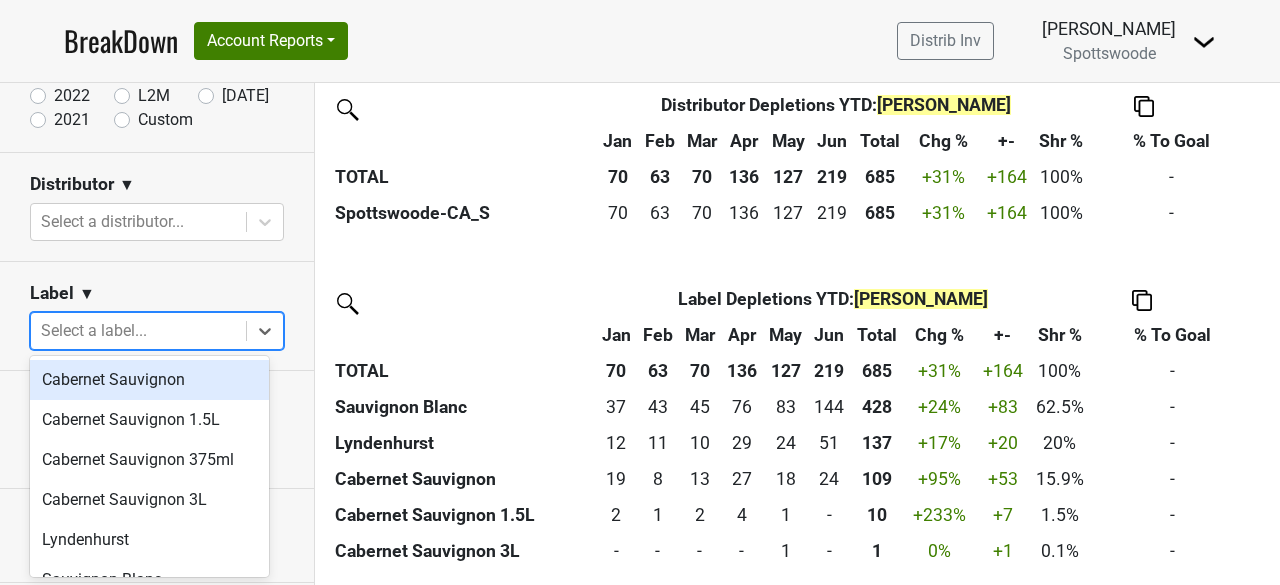 click on "Cabernet Sauvignon" at bounding box center (149, 380) 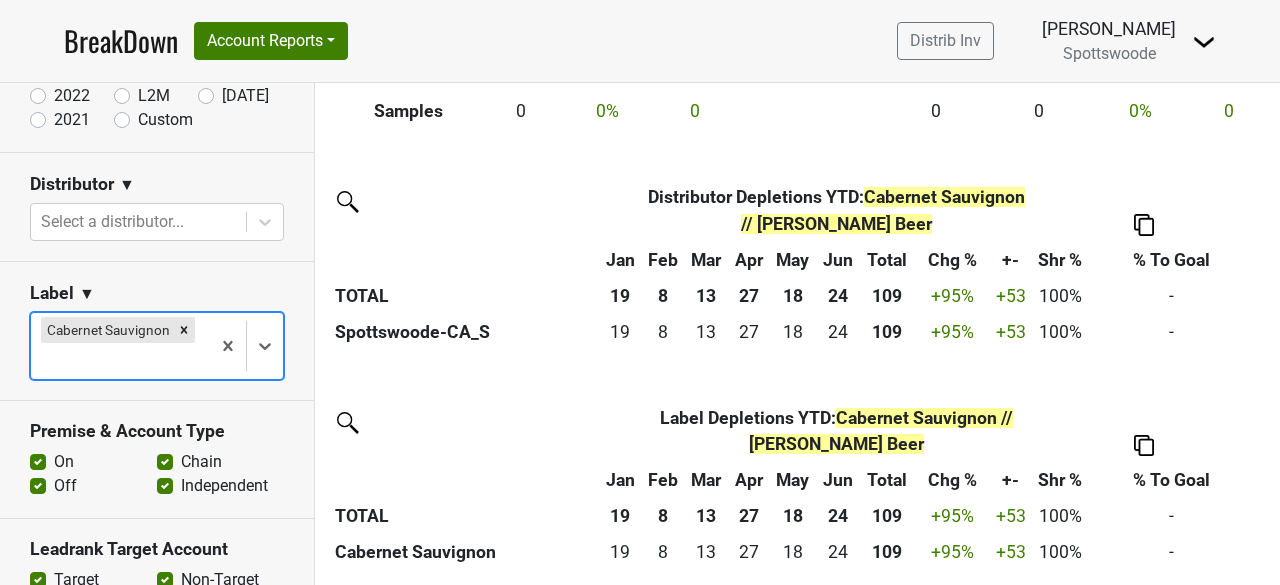 scroll, scrollTop: 0, scrollLeft: 0, axis: both 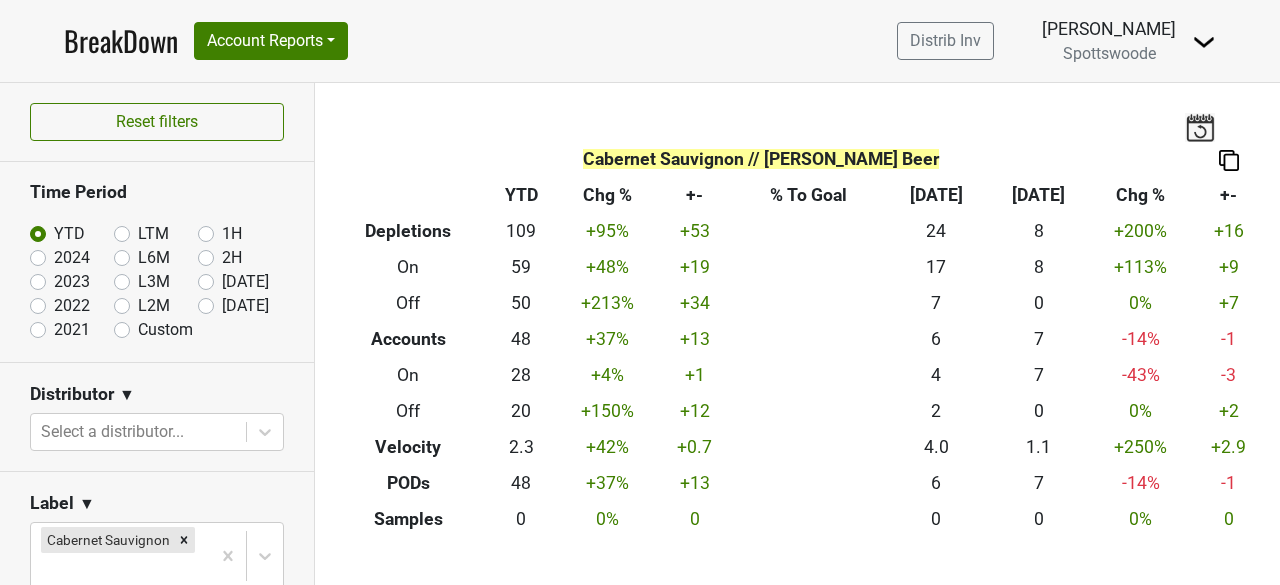 click on "LTM" at bounding box center [153, 234] 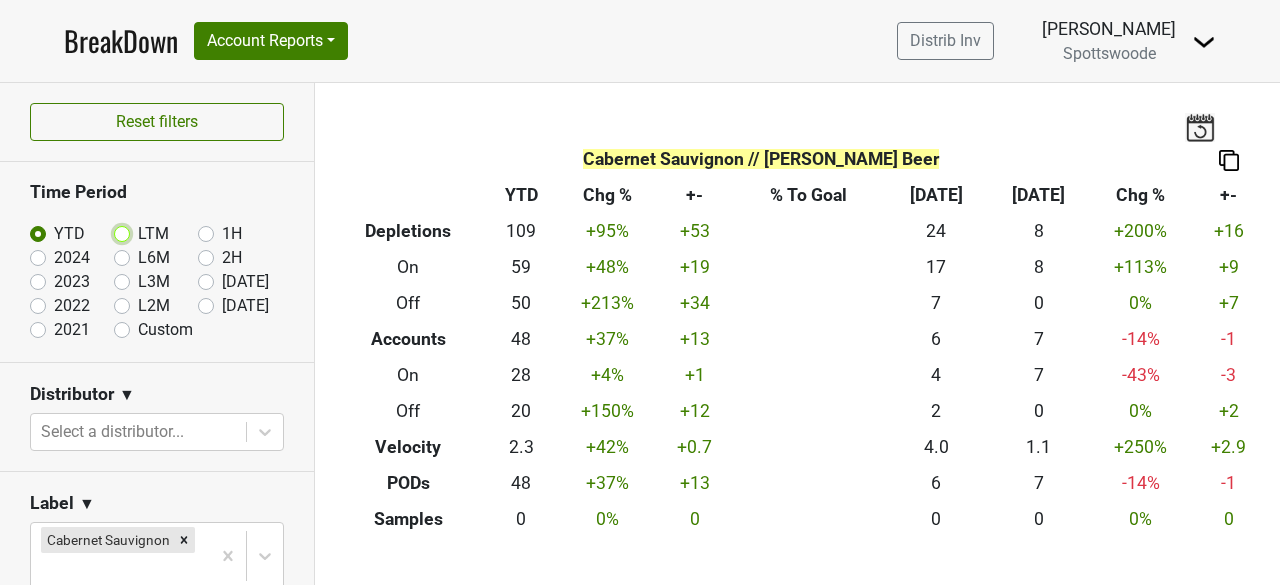 click on "LTM" at bounding box center (154, 232) 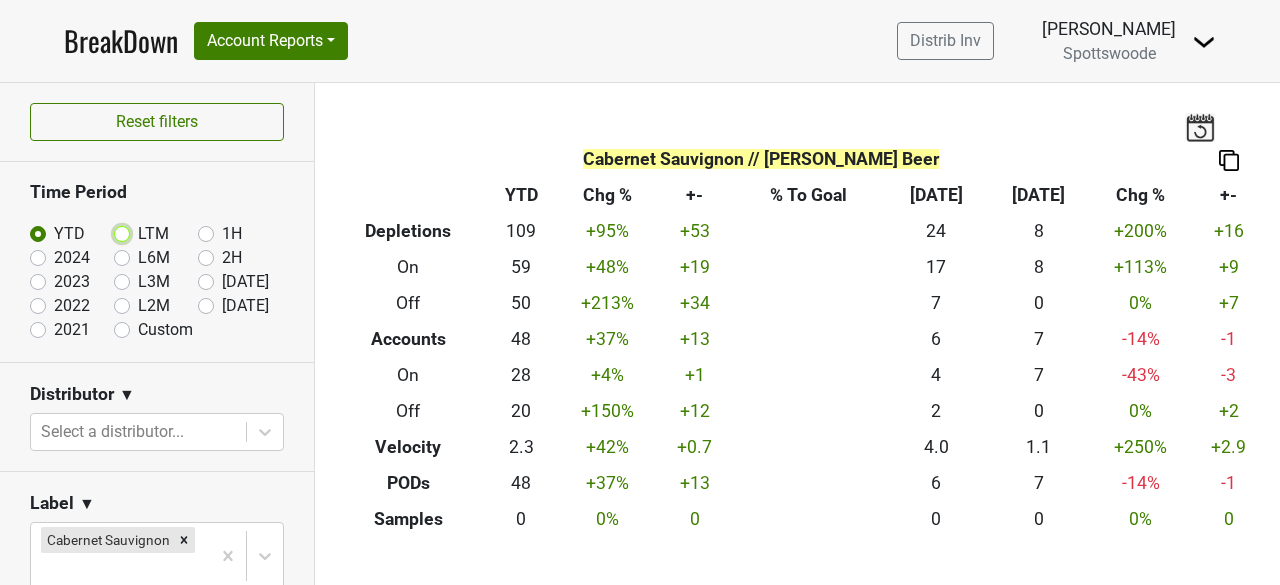 radio on "true" 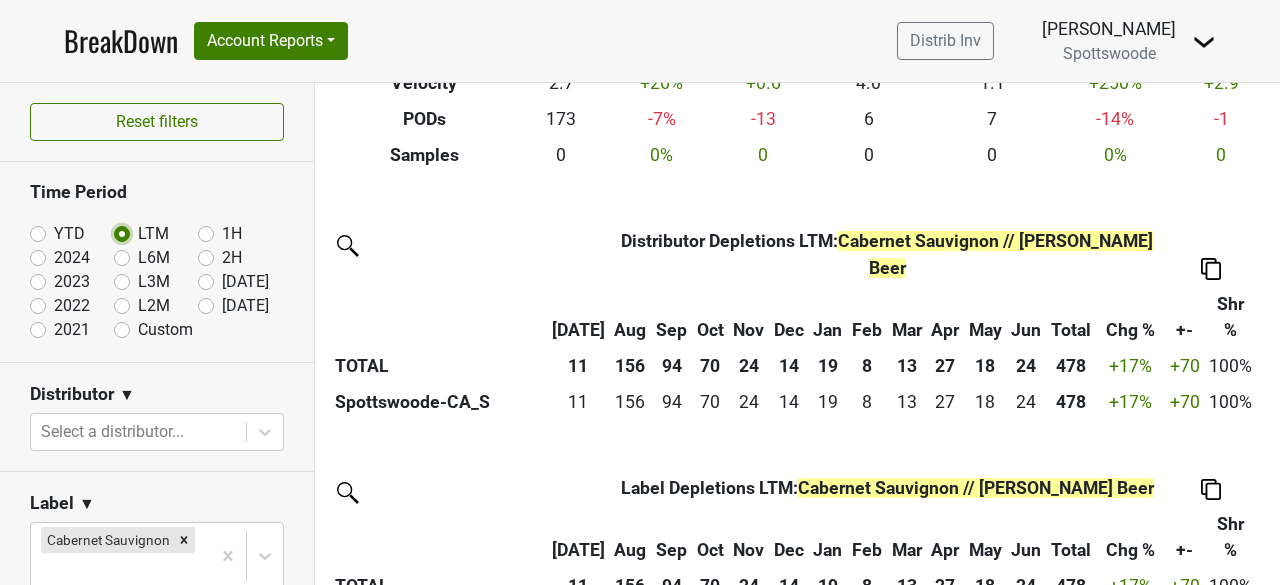 scroll, scrollTop: 408, scrollLeft: 0, axis: vertical 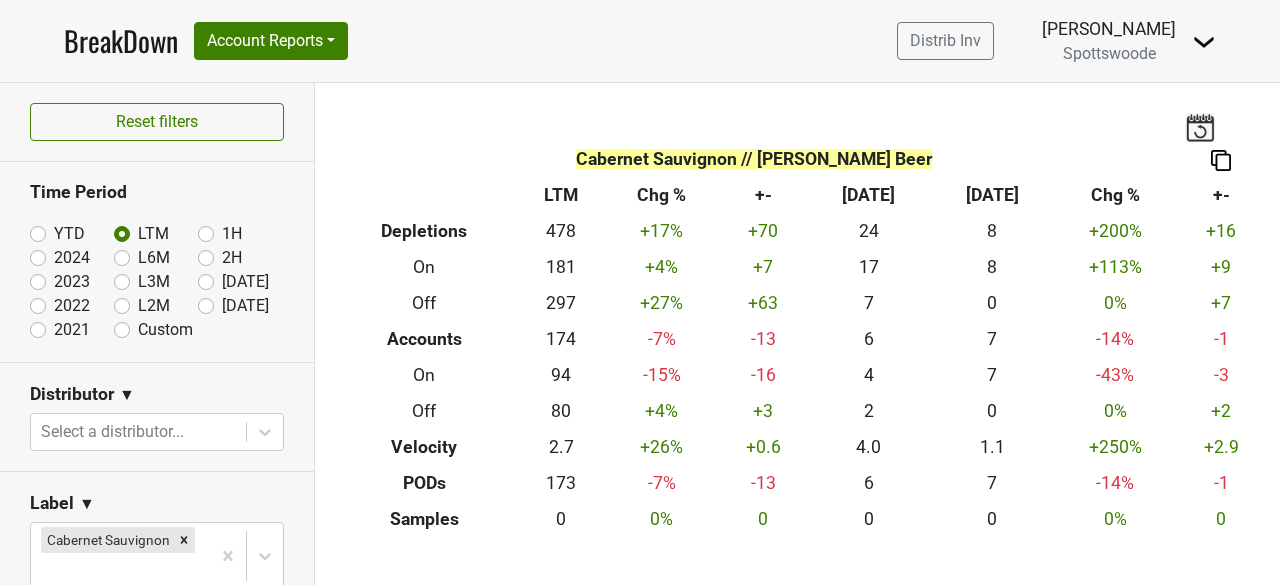 click on "L2M" at bounding box center [154, 306] 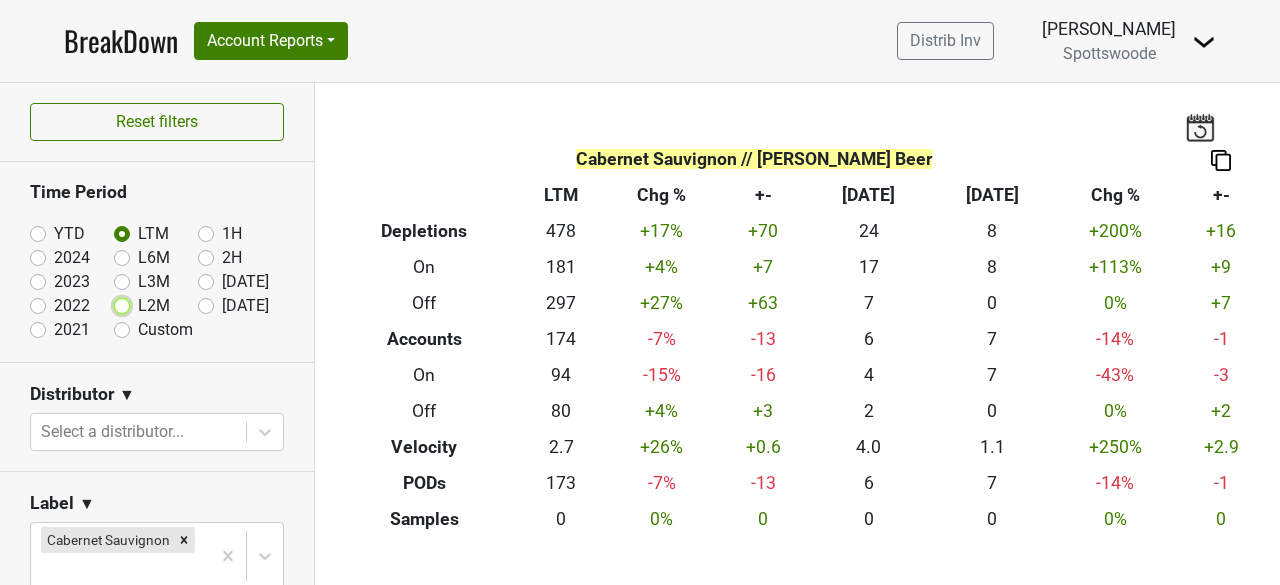 click on "L2M" at bounding box center (154, 304) 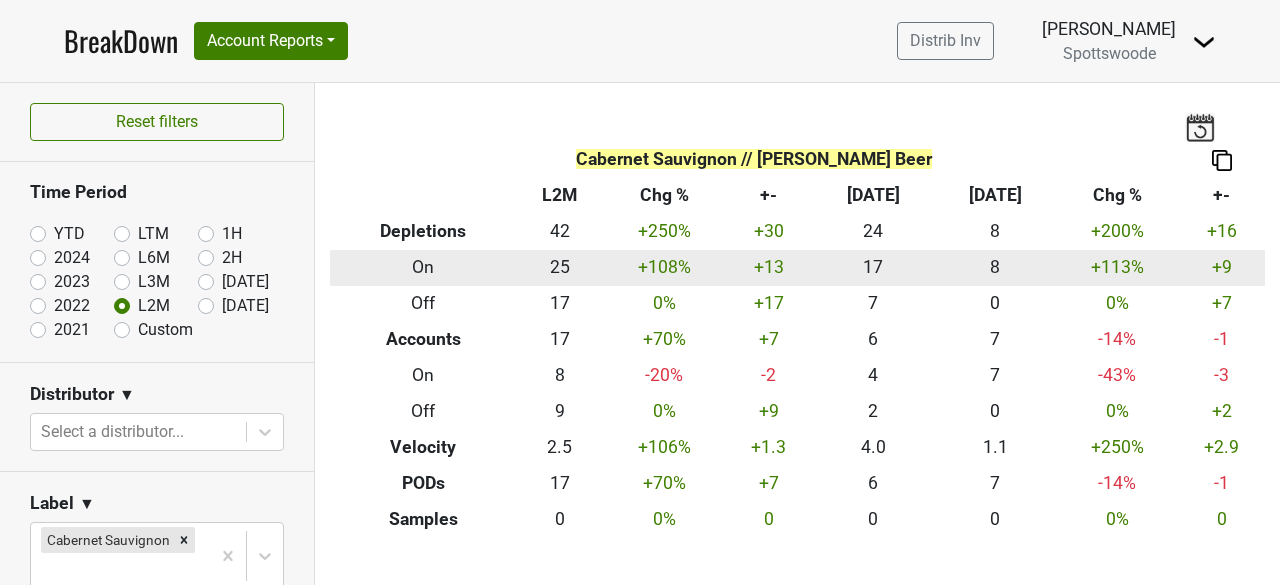 click on "25" at bounding box center (559, 268) 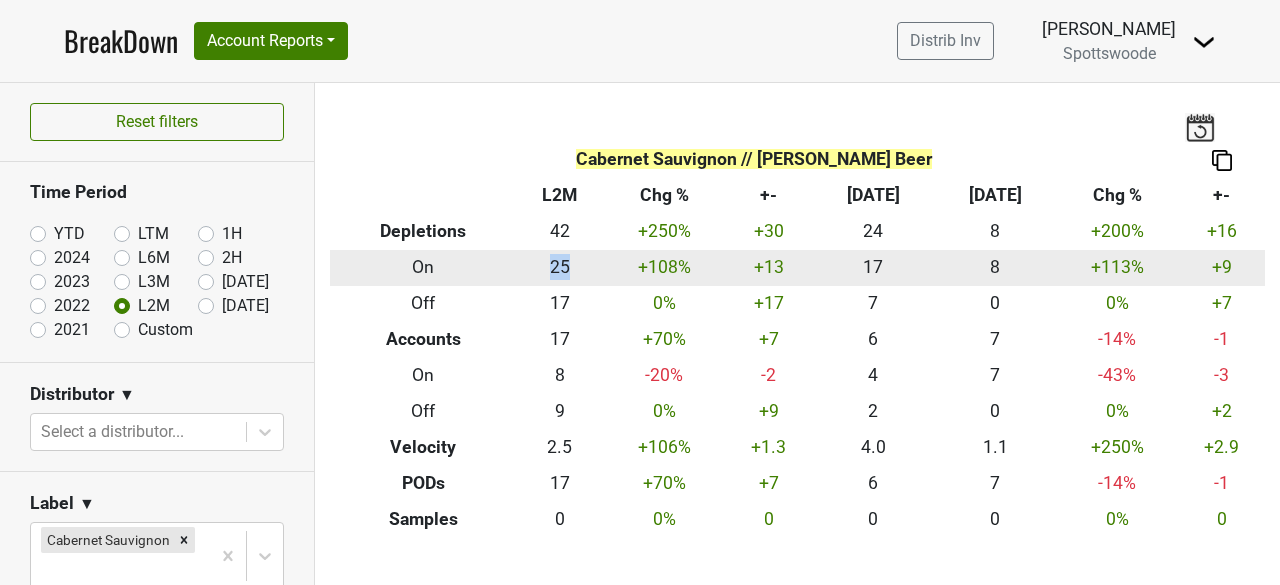 click on "25" at bounding box center (559, 268) 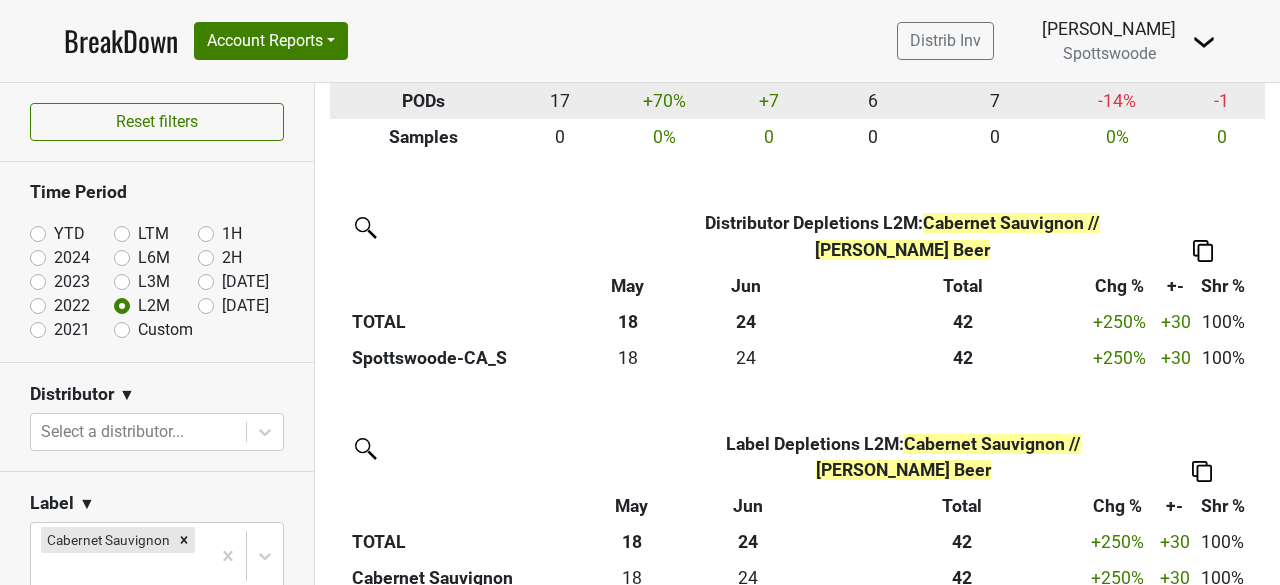 scroll, scrollTop: 0, scrollLeft: 0, axis: both 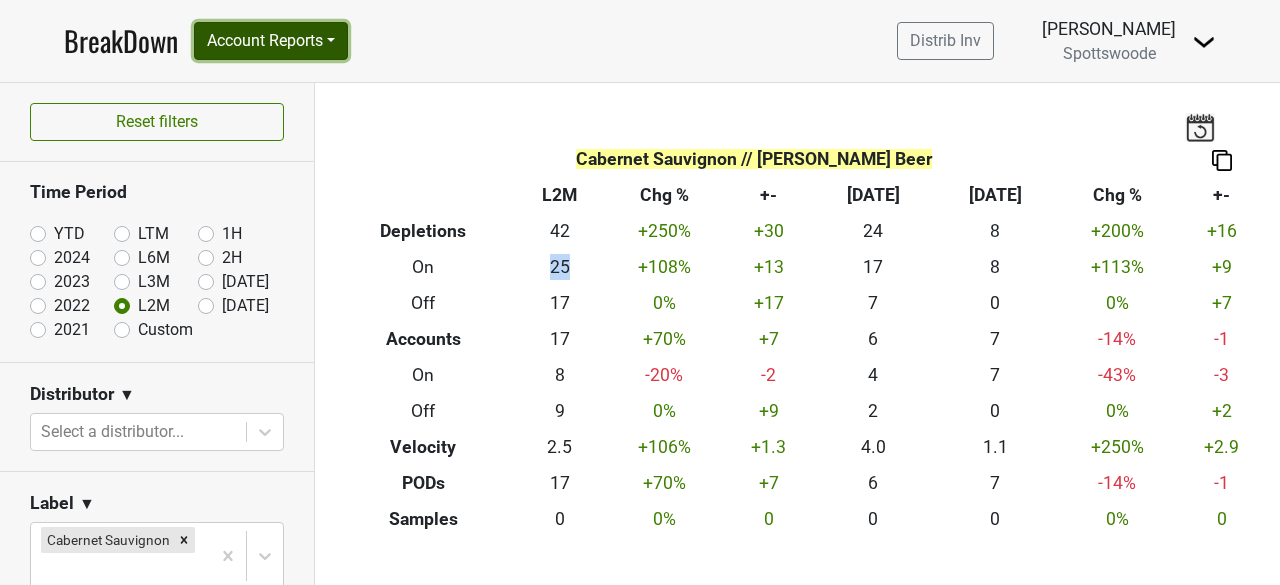 click on "Account Reports" at bounding box center [271, 41] 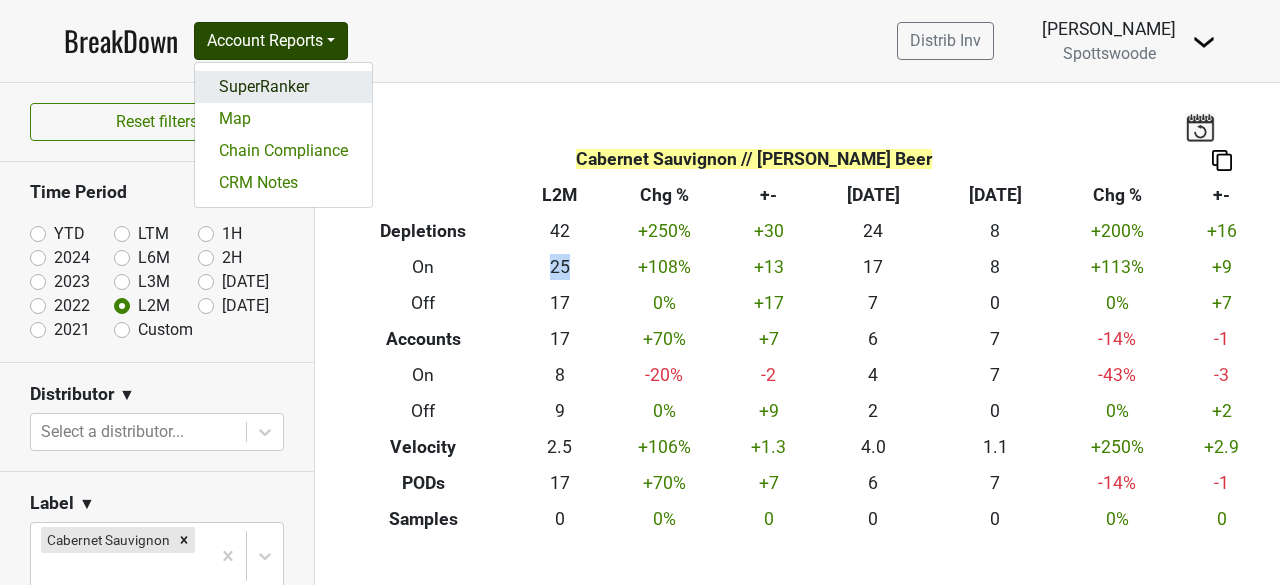 click on "SuperRanker" at bounding box center (283, 87) 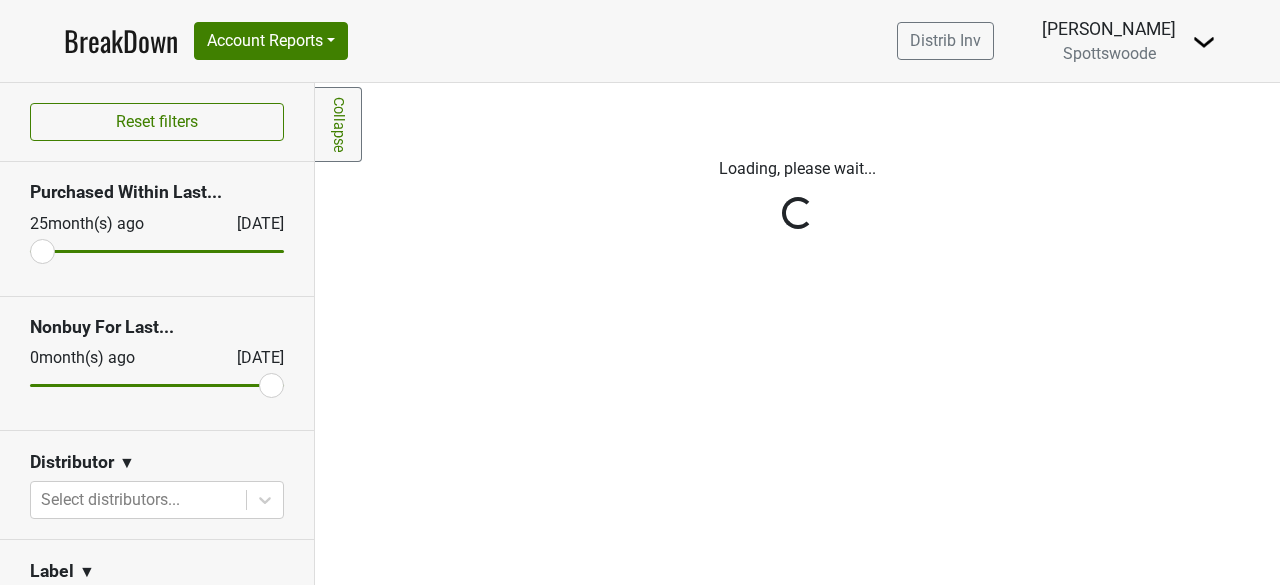 scroll, scrollTop: 0, scrollLeft: 0, axis: both 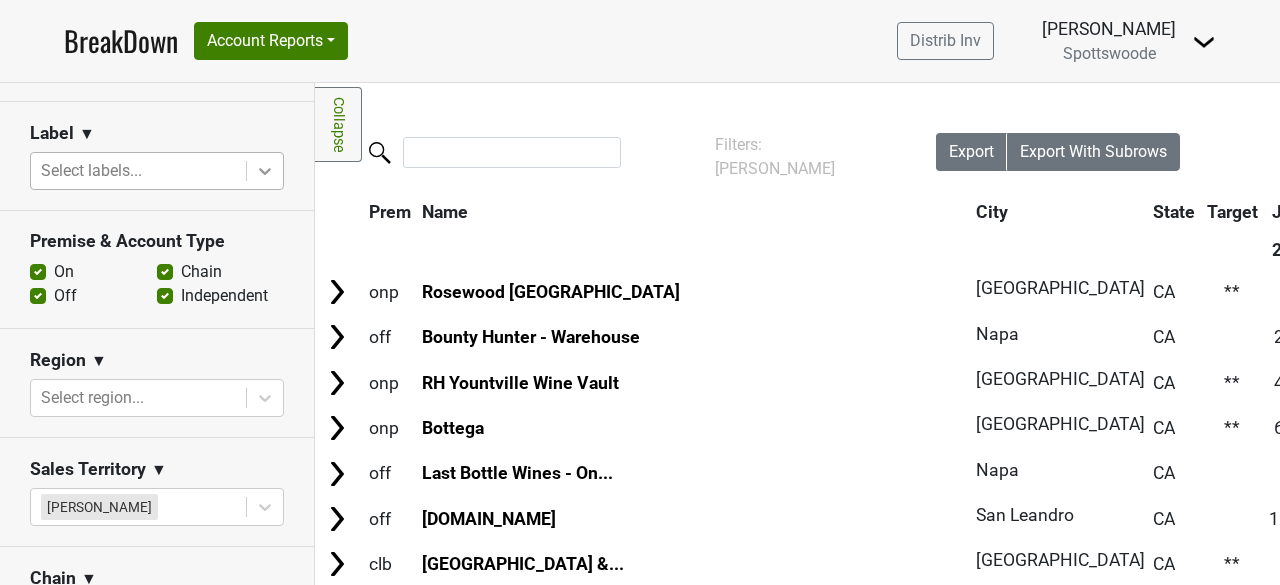 click 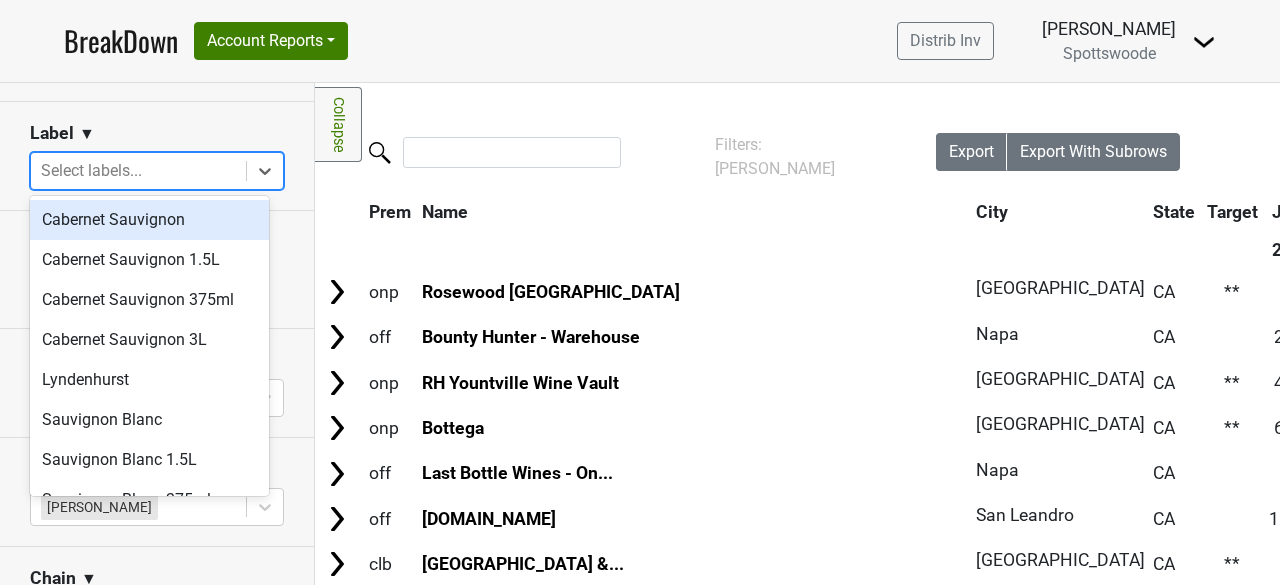 click on "Cabernet Sauvignon" at bounding box center [149, 220] 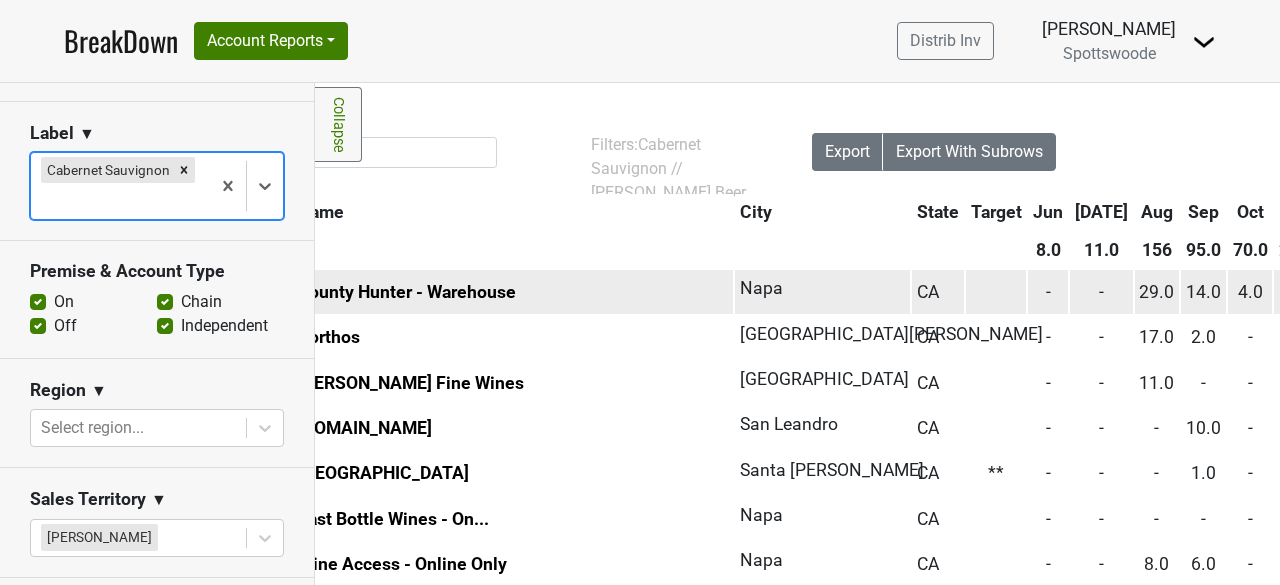 scroll, scrollTop: 0, scrollLeft: 0, axis: both 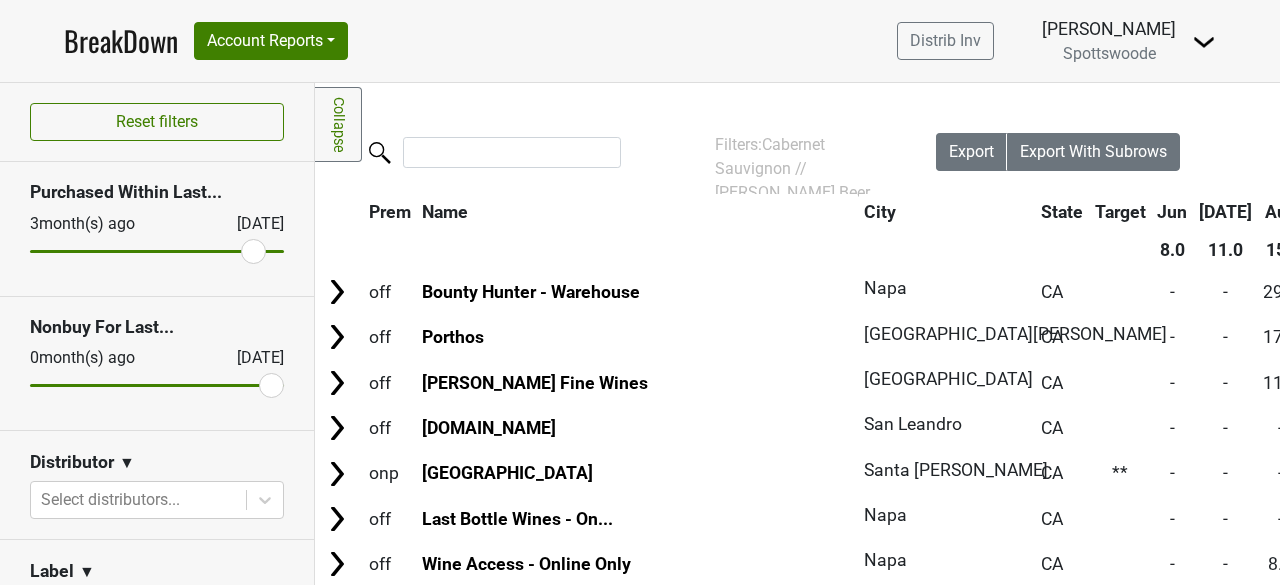 drag, startPoint x: 46, startPoint y: 250, endPoint x: 236, endPoint y: 257, distance: 190.1289 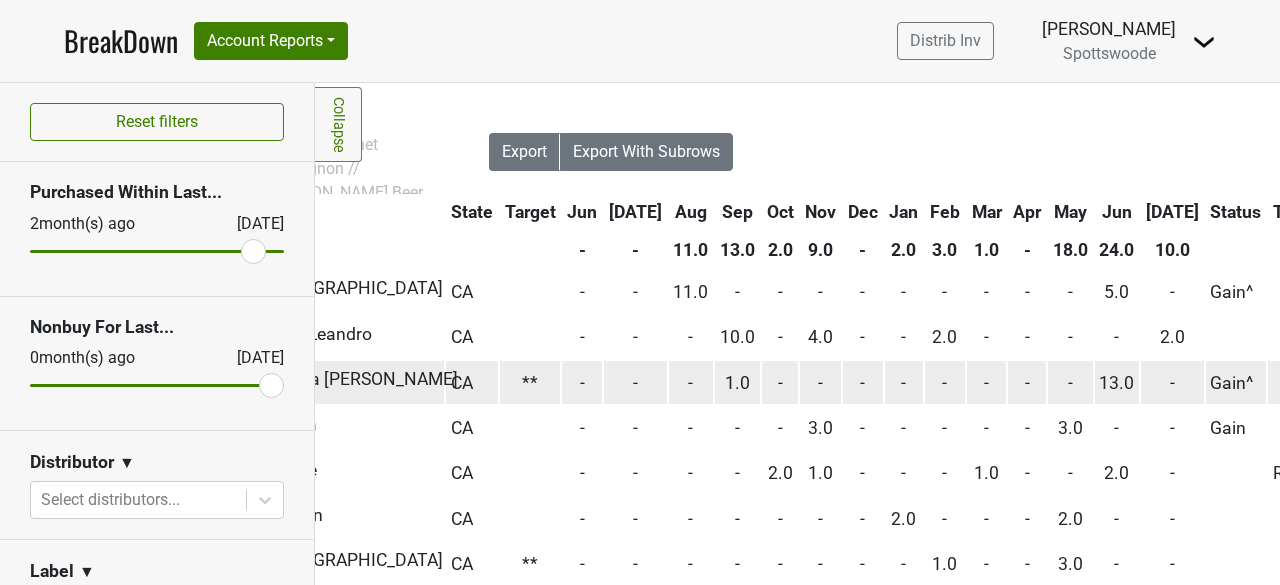 scroll, scrollTop: 0, scrollLeft: 442, axis: horizontal 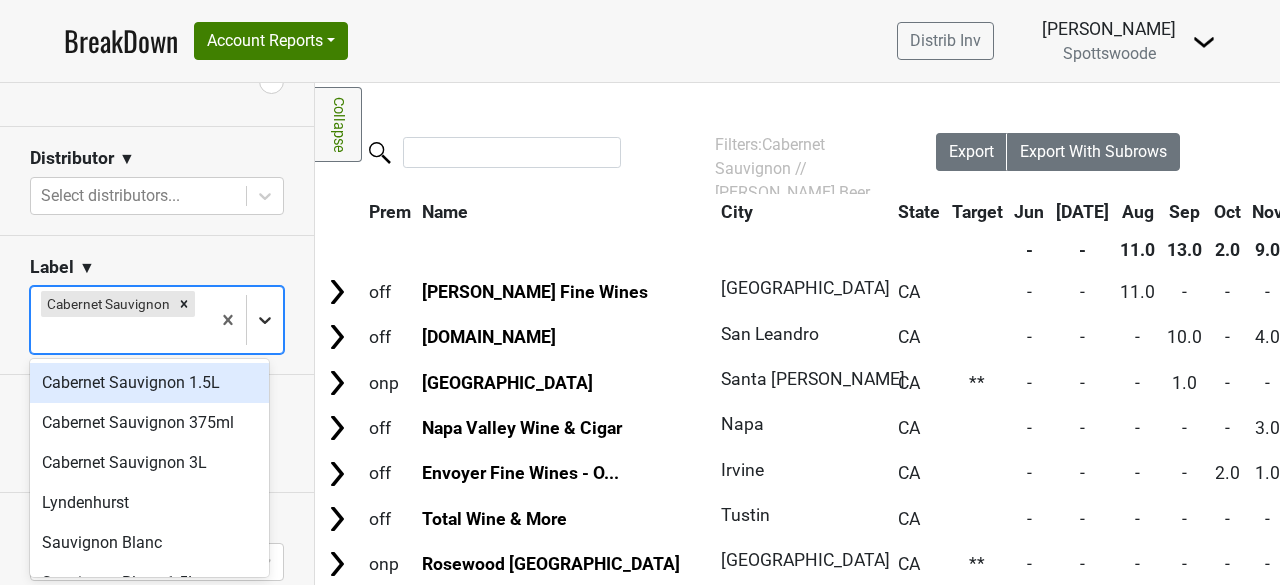 click 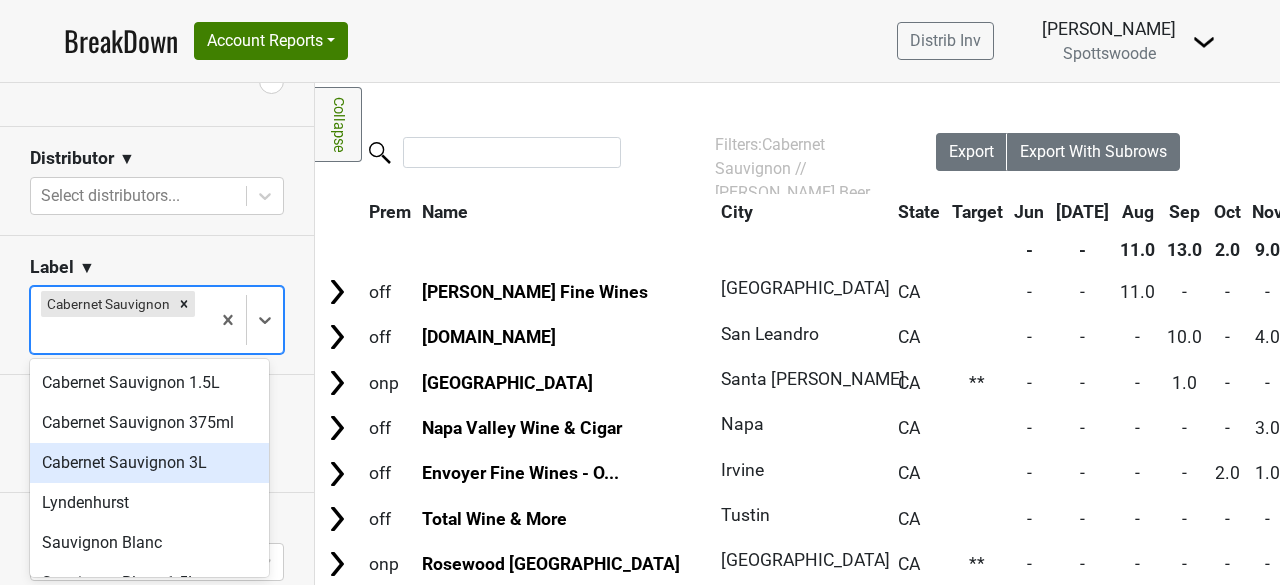 scroll, scrollTop: 70, scrollLeft: 0, axis: vertical 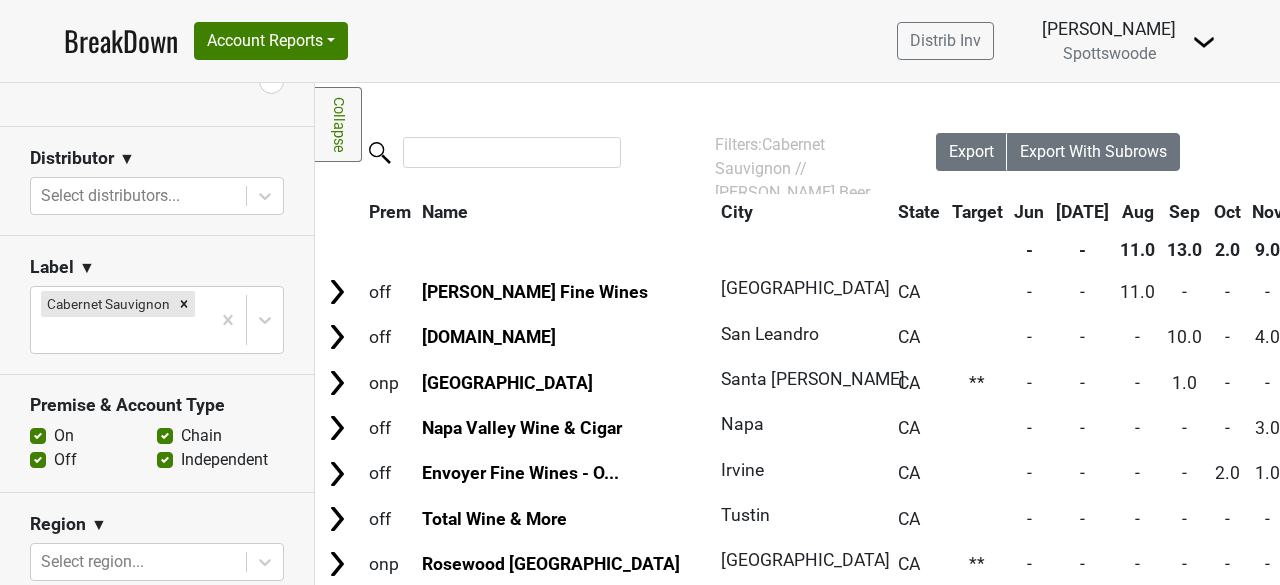 click on "Premise & Account Type On Off Chain Independent" at bounding box center (157, 434) 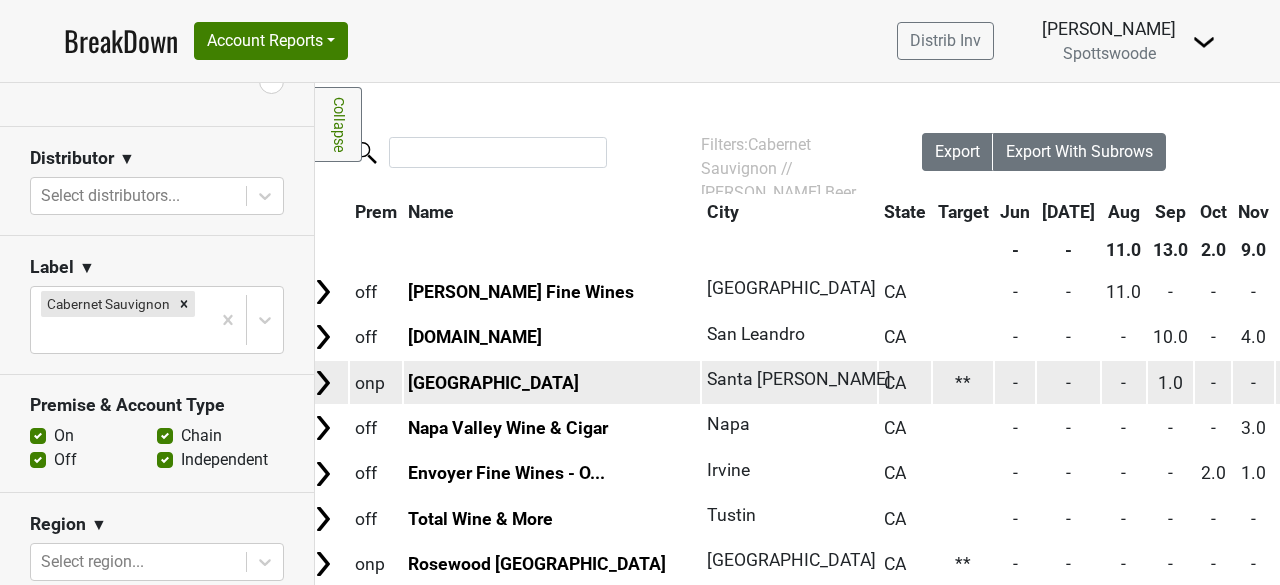 scroll, scrollTop: 0, scrollLeft: 0, axis: both 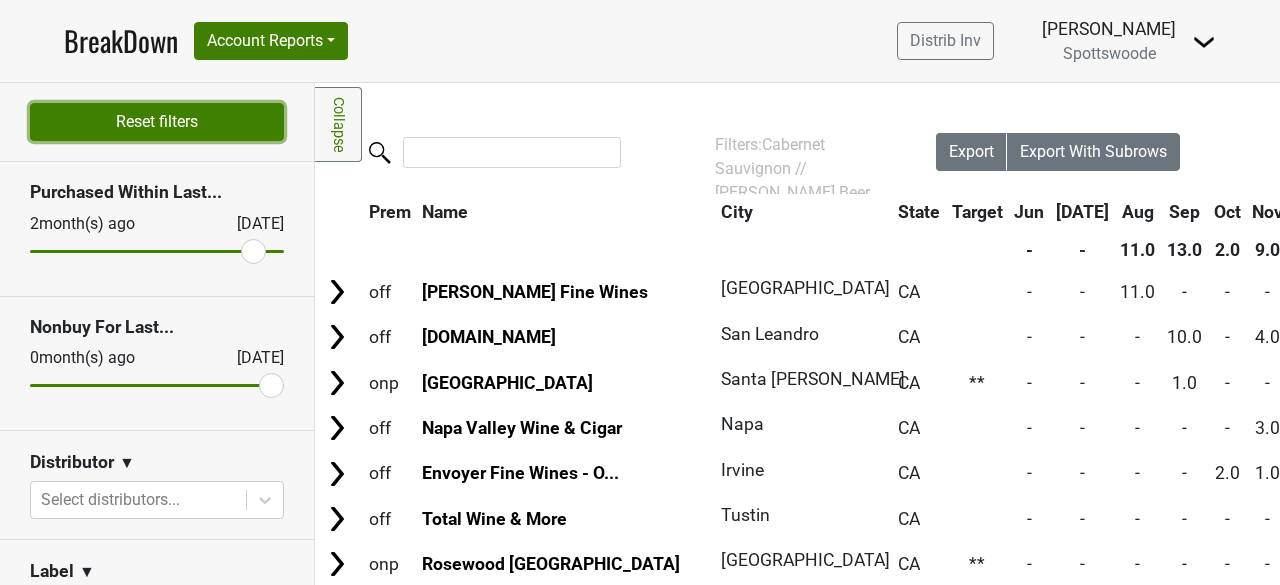 click on "Reset filters" at bounding box center [157, 122] 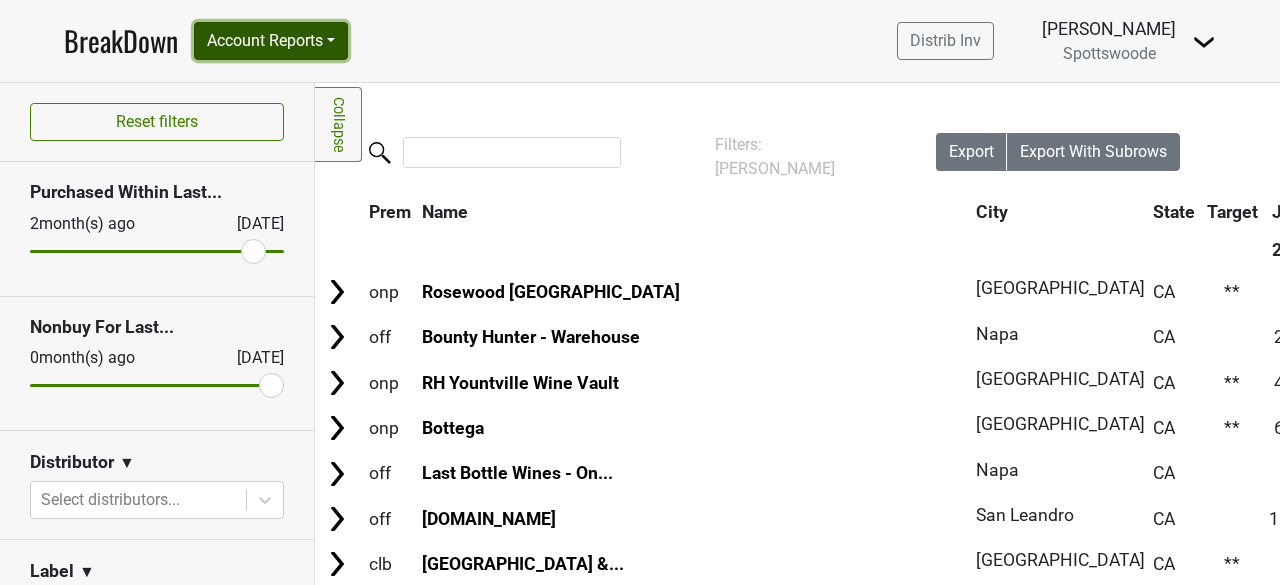 click on "Account Reports" at bounding box center (271, 41) 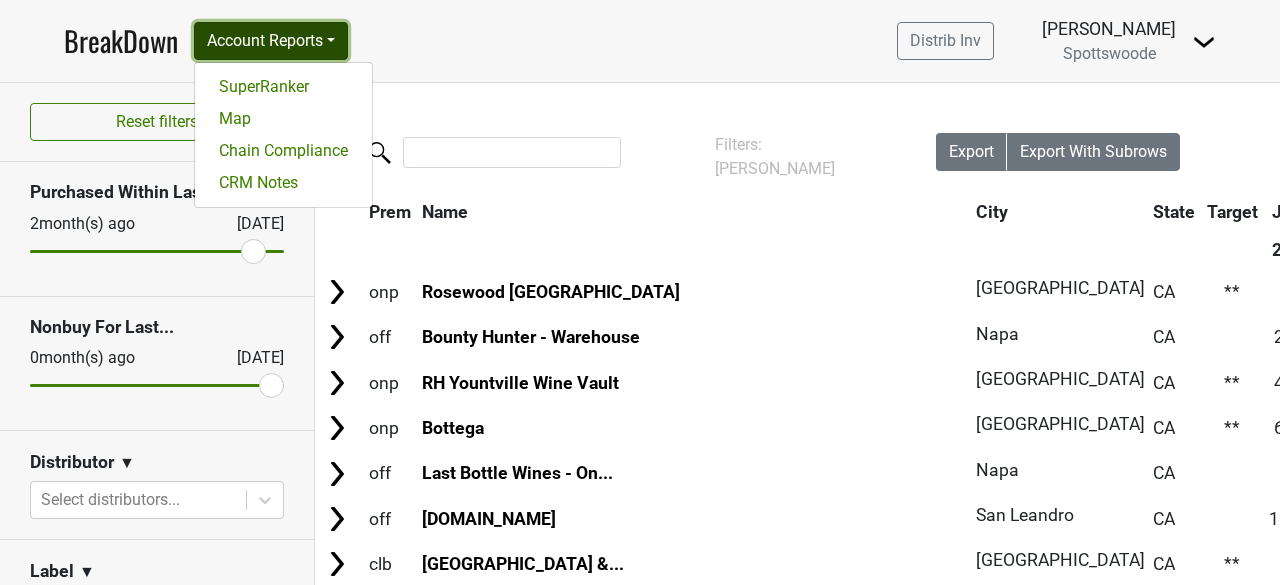 click on "Account Reports" at bounding box center (271, 41) 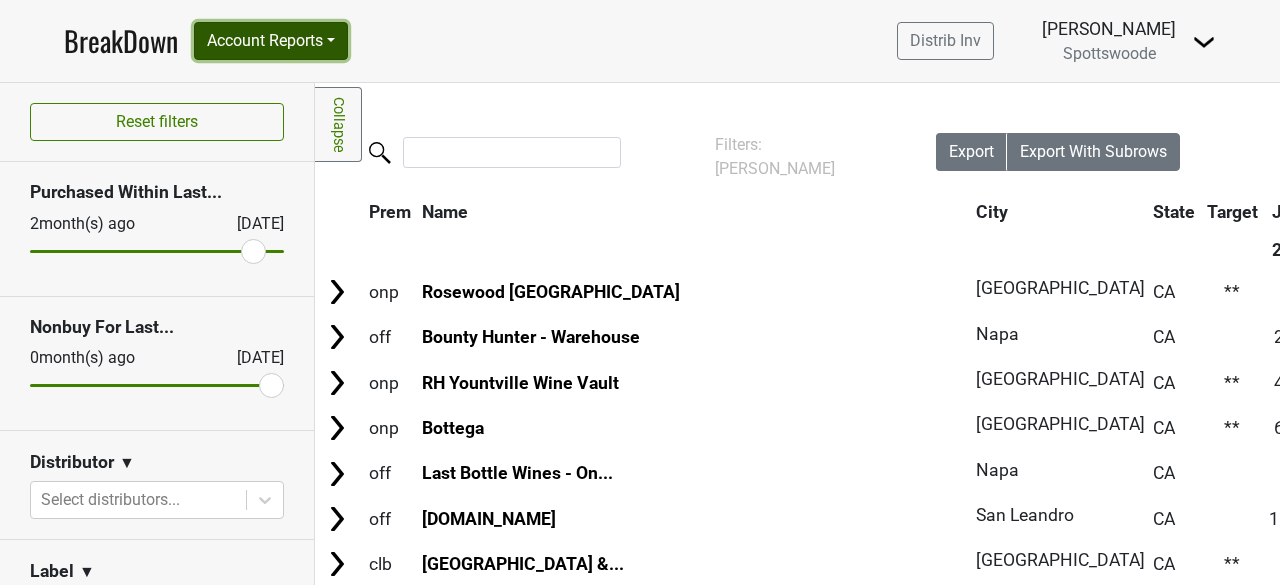click on "Account Reports" at bounding box center (271, 41) 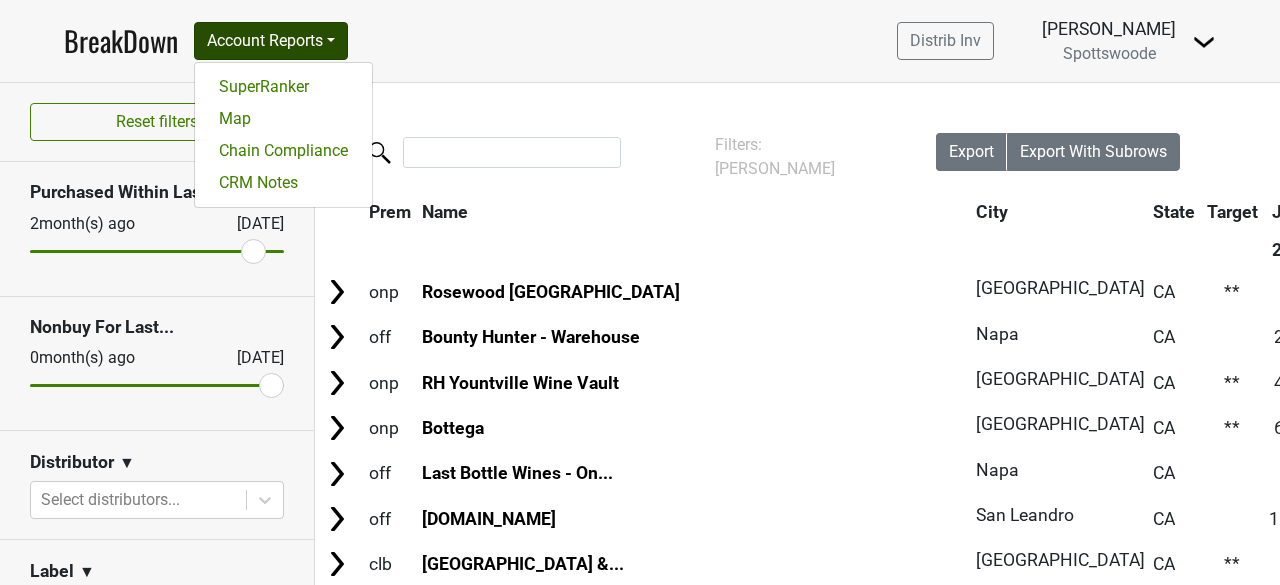 click on "BreakDown" at bounding box center [121, 41] 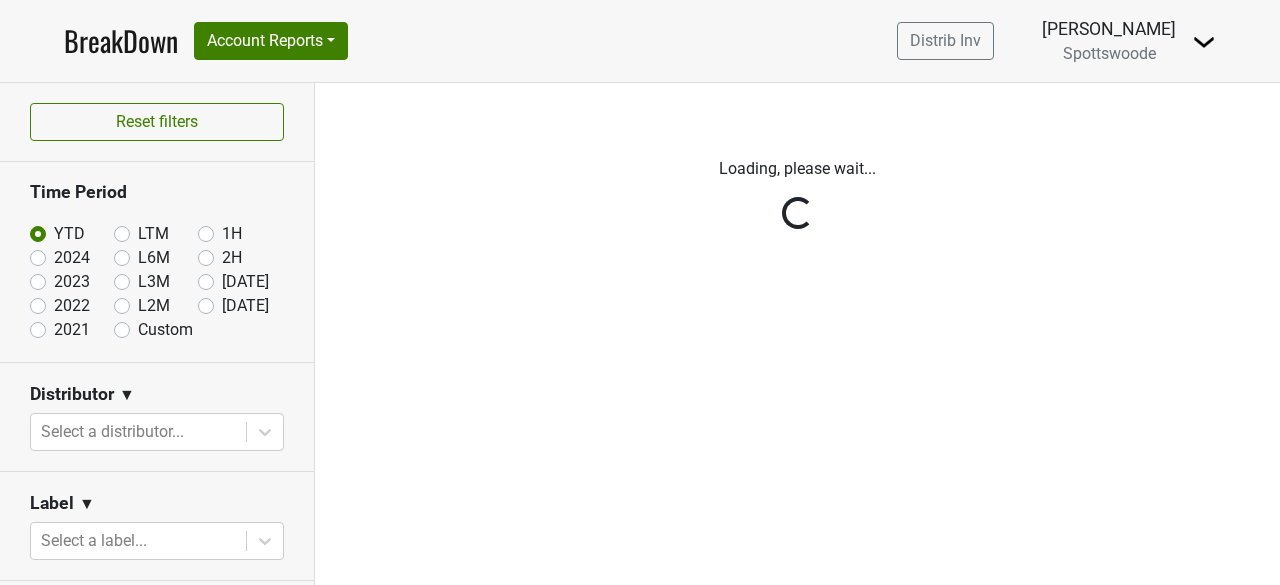 scroll, scrollTop: 0, scrollLeft: 0, axis: both 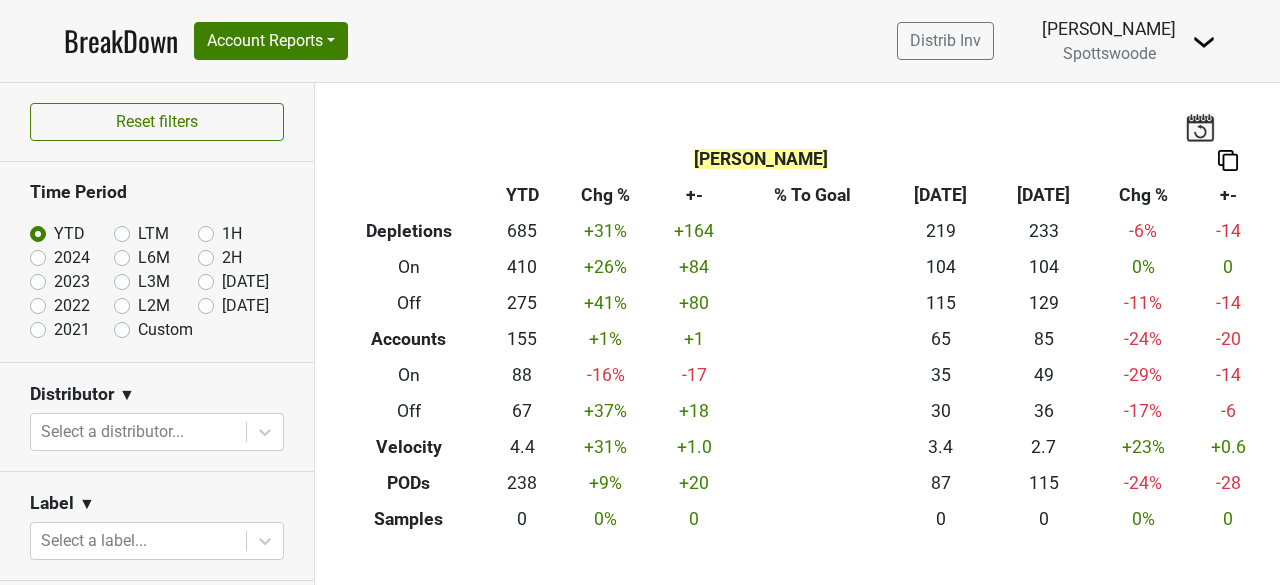 click on "LTM" at bounding box center [153, 234] 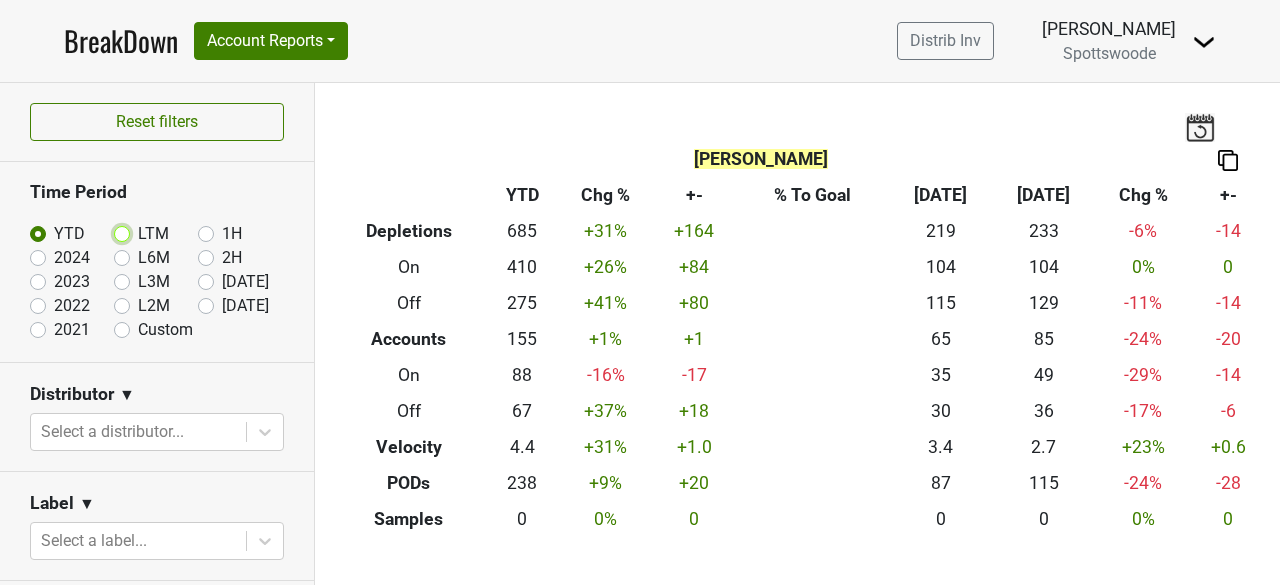 click on "LTM" at bounding box center [154, 232] 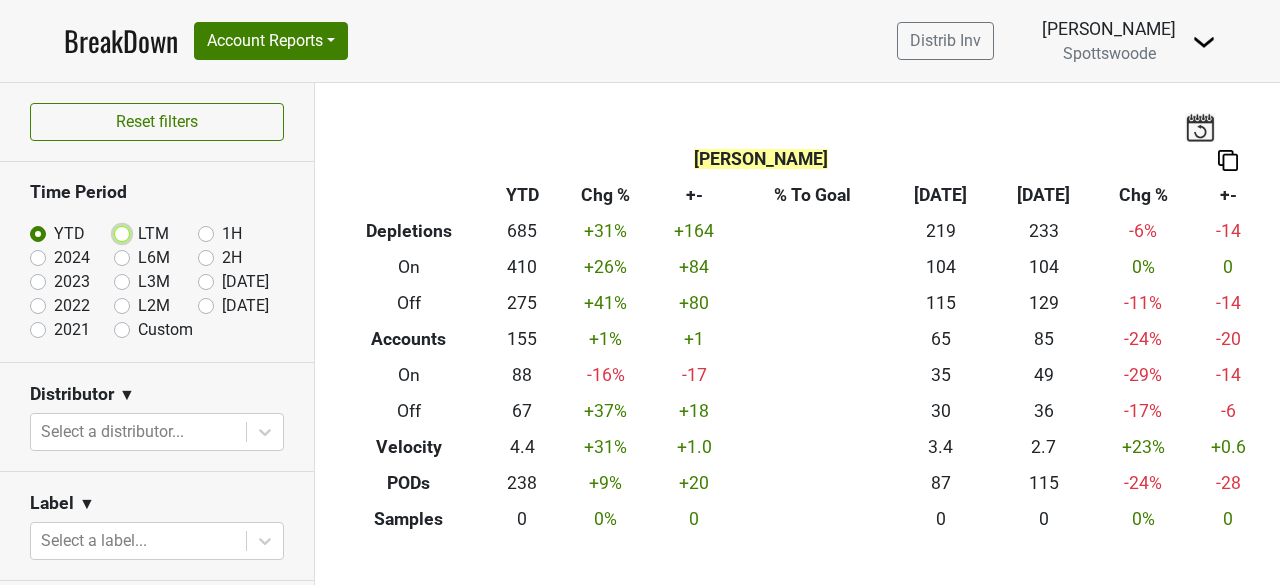 radio on "true" 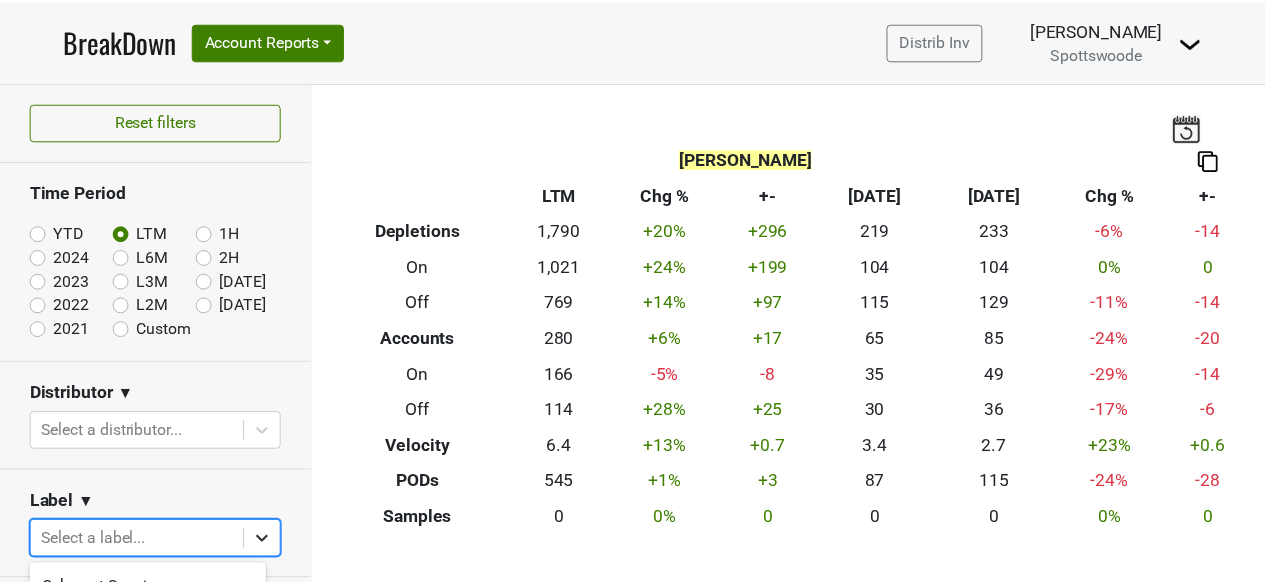 scroll, scrollTop: 281, scrollLeft: 0, axis: vertical 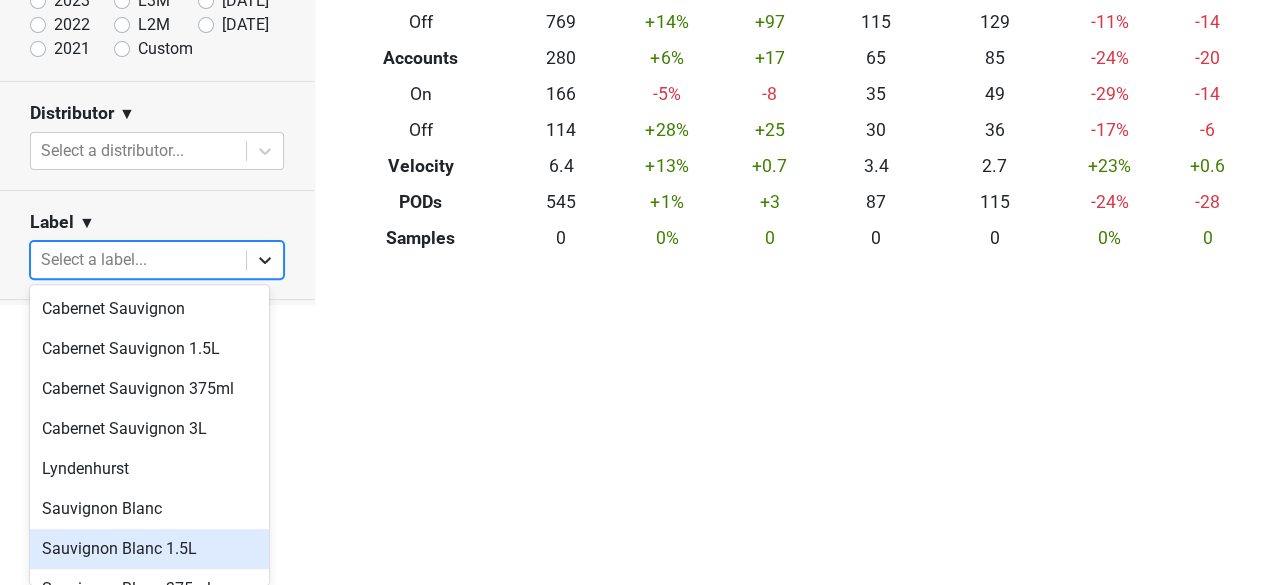 click on "BreakDown
Account Reports
SuperRanker
Map
Chain Compliance
CRM Notes
Distrib Inv
Sara Beer
Spottswoode
%" at bounding box center (632, 11) 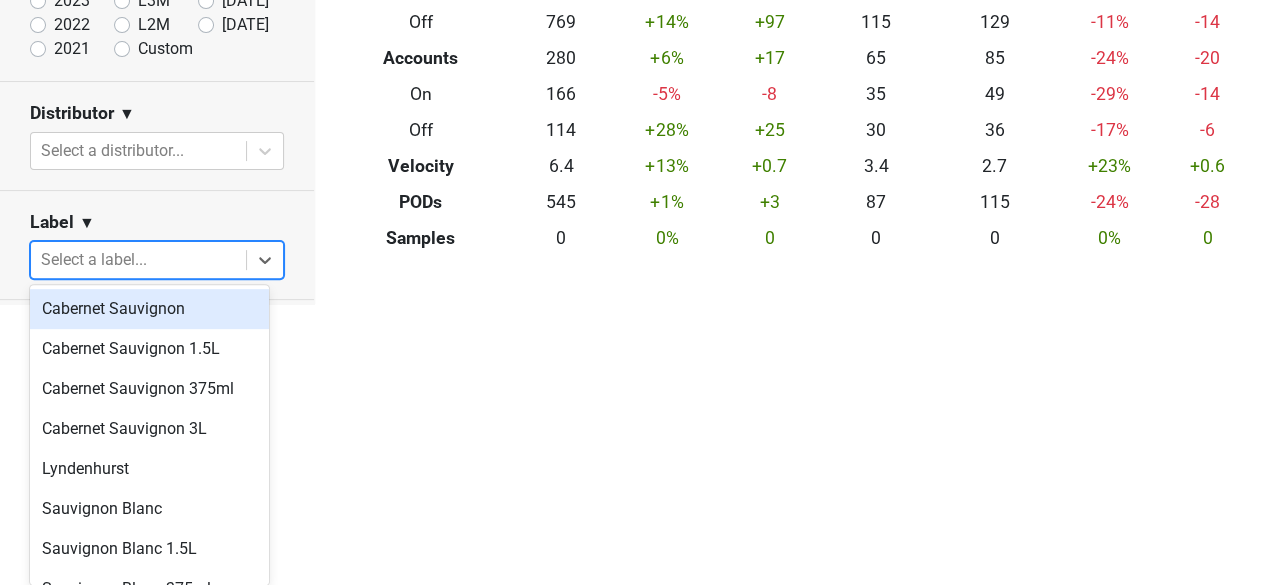 click on "Cabernet Sauvignon" at bounding box center [149, 309] 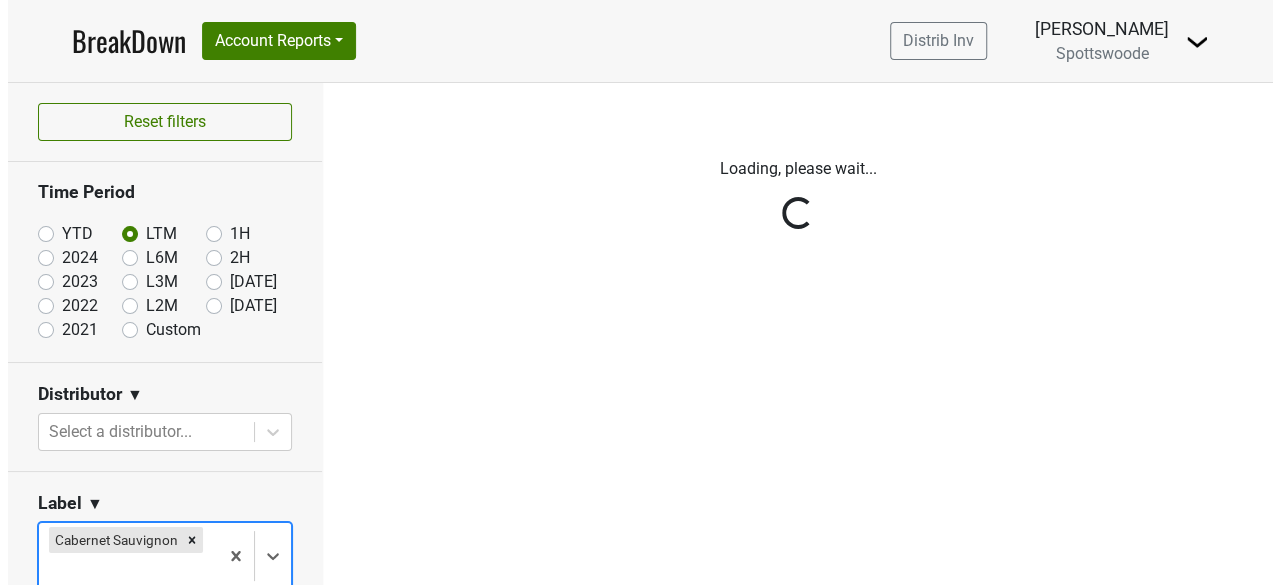 scroll, scrollTop: 0, scrollLeft: 0, axis: both 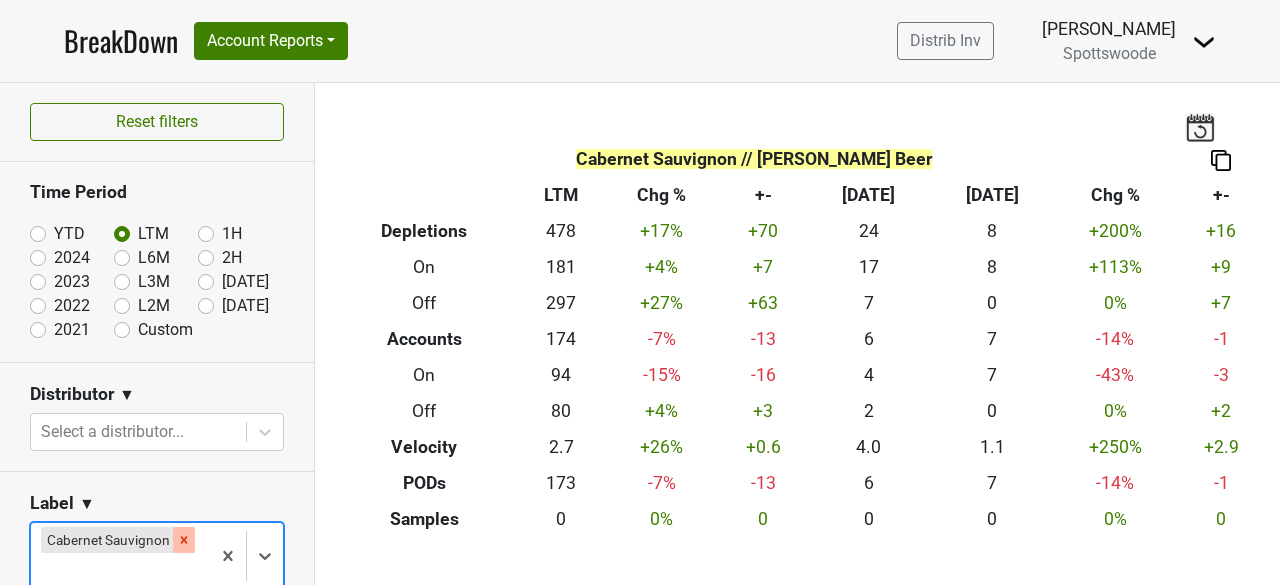 click 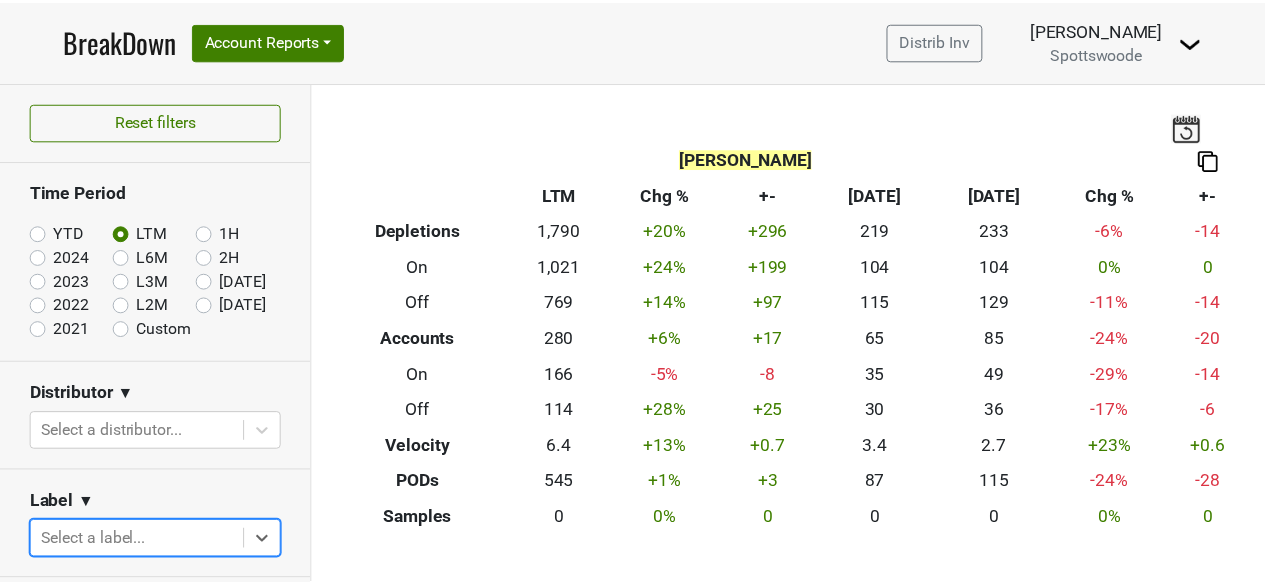 scroll, scrollTop: 281, scrollLeft: 0, axis: vertical 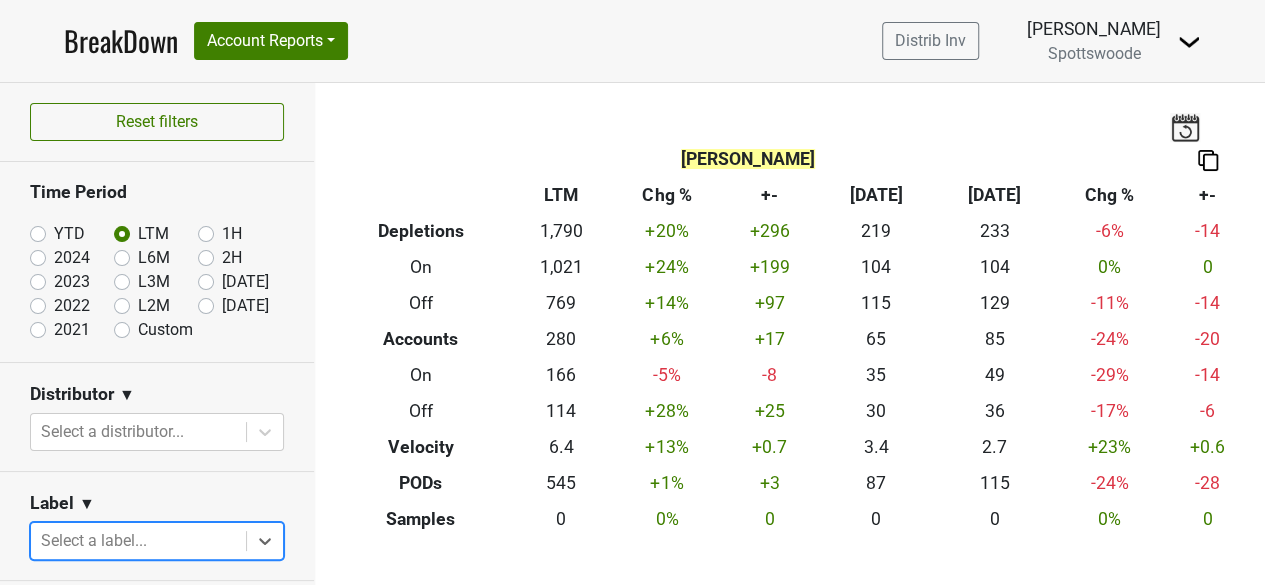 click on "BreakDown
Account Reports
SuperRanker
Map
Chain Compliance
CRM Notes
Distrib Inv
Sara Beer
Spottswoode
%" at bounding box center [632, 292] 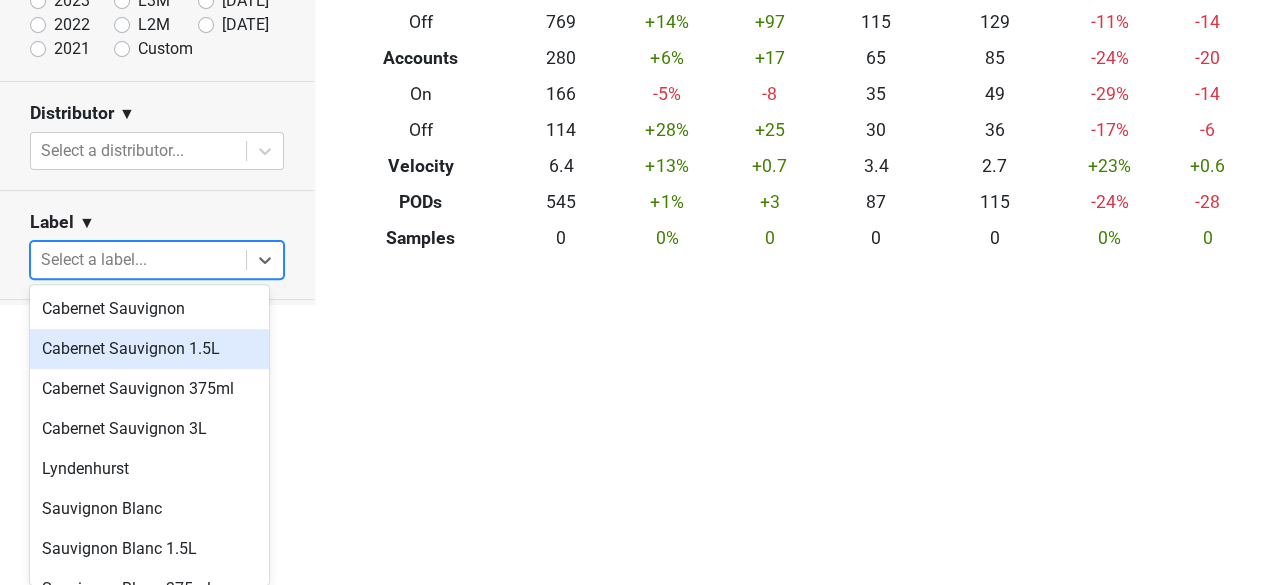 click on "Cabernet Sauvignon 1.5L" at bounding box center [149, 349] 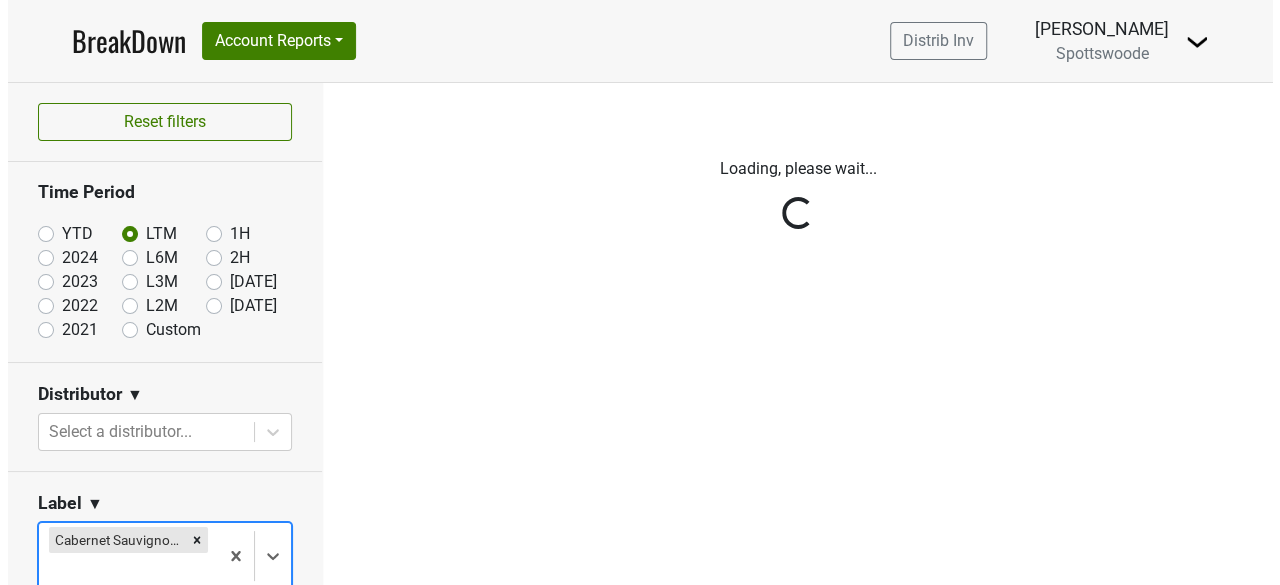 scroll, scrollTop: 0, scrollLeft: 0, axis: both 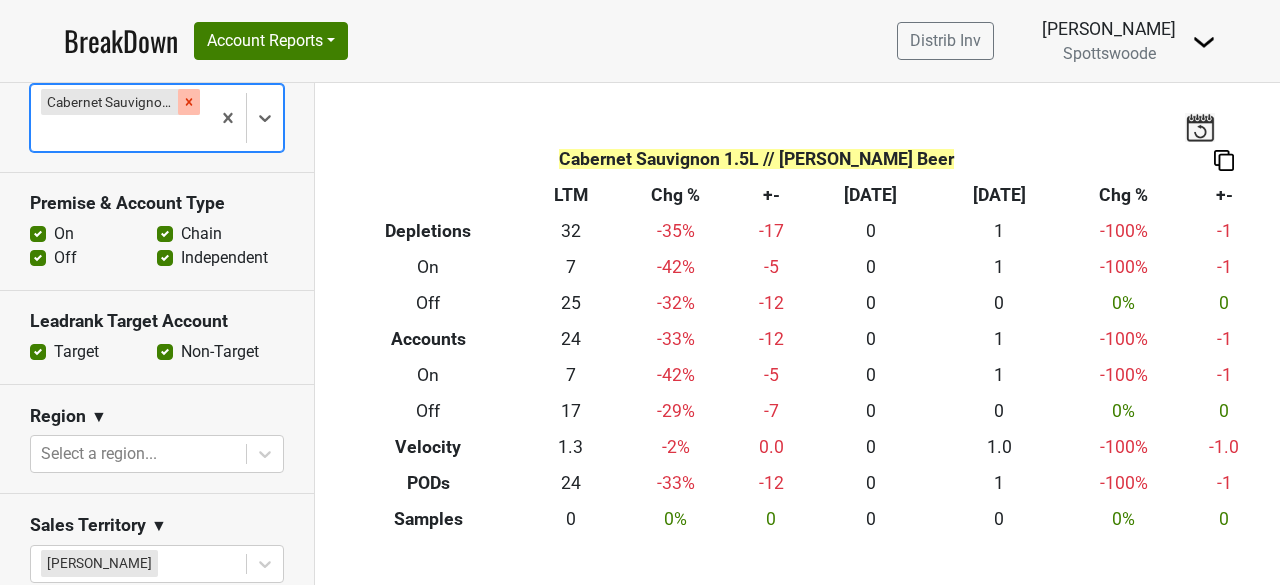 click at bounding box center [189, 102] 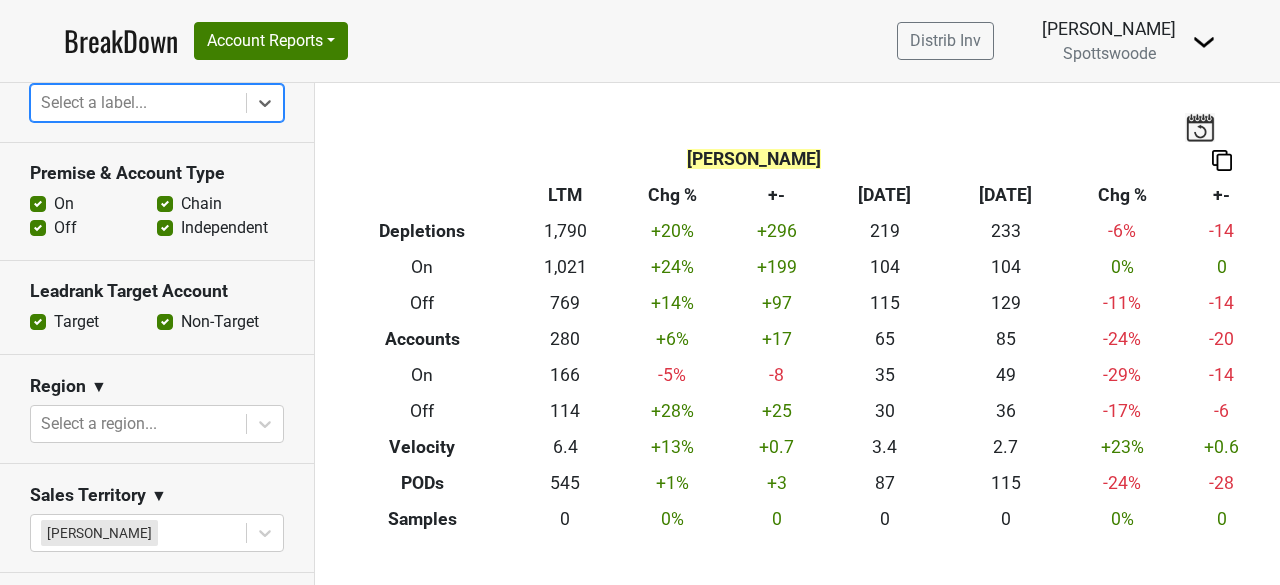 click 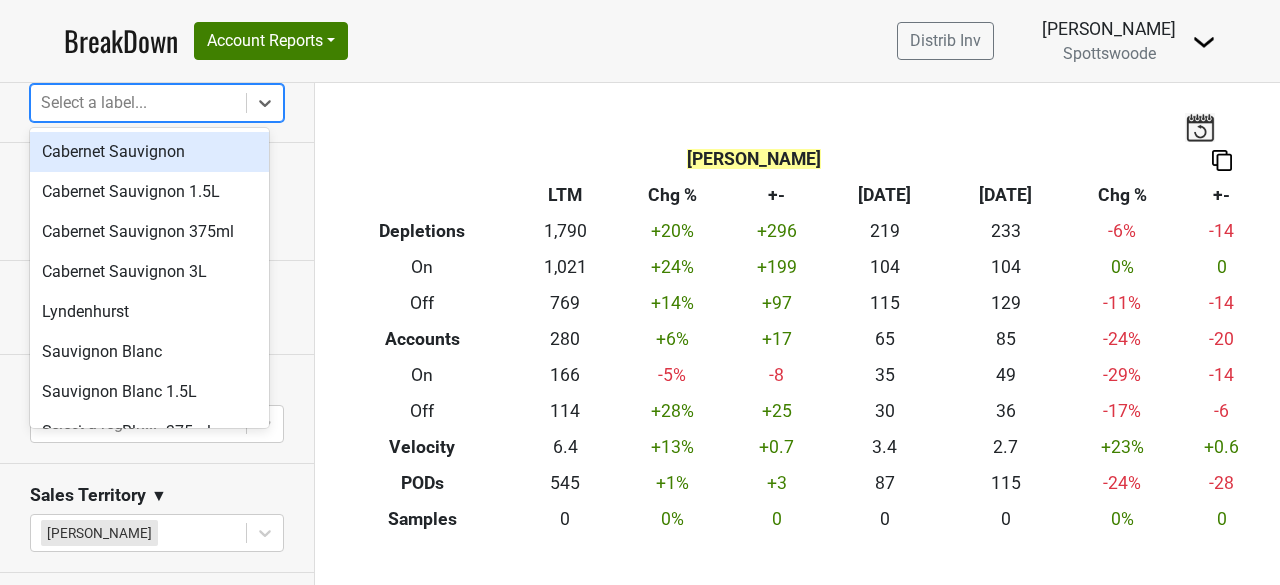 click on "Cabernet Sauvignon" at bounding box center [149, 152] 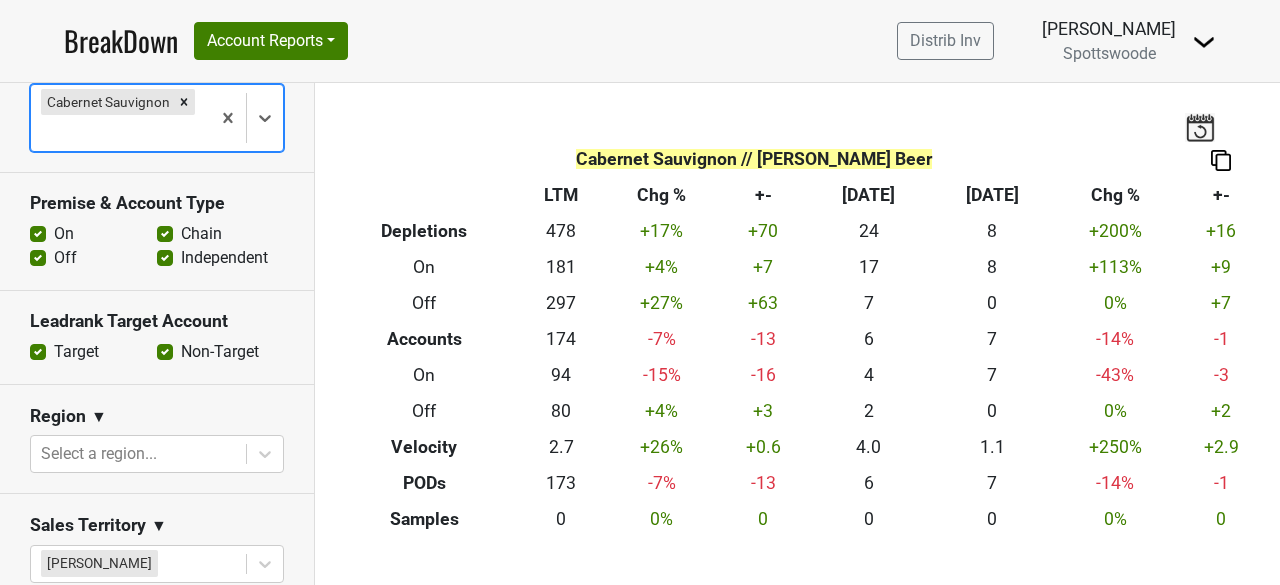 scroll, scrollTop: 0, scrollLeft: 0, axis: both 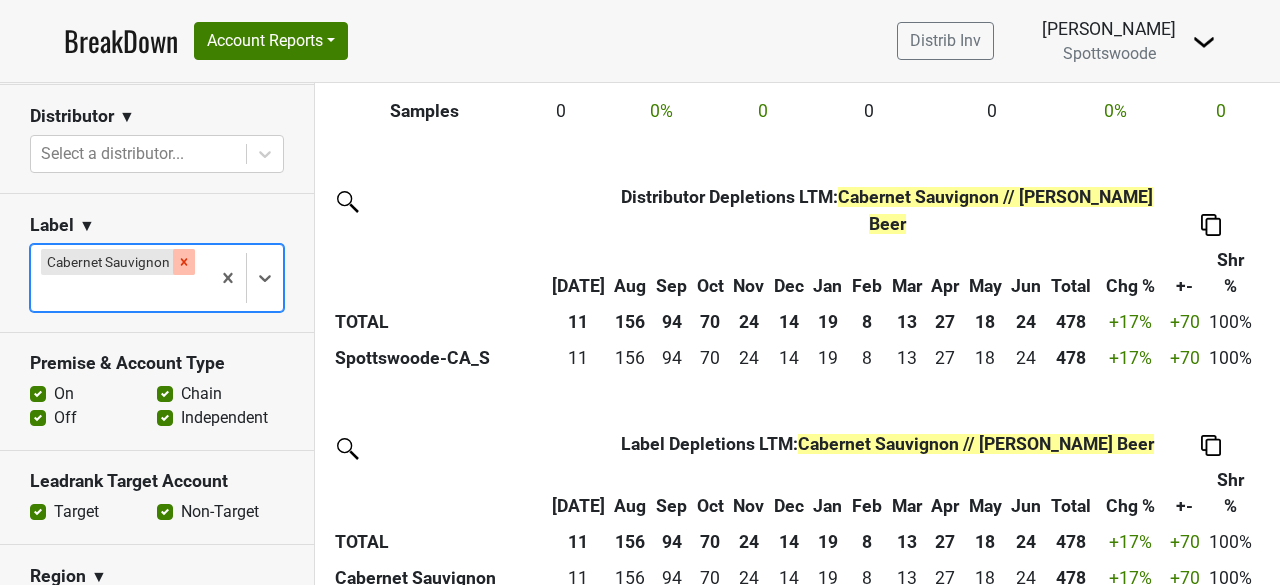 click 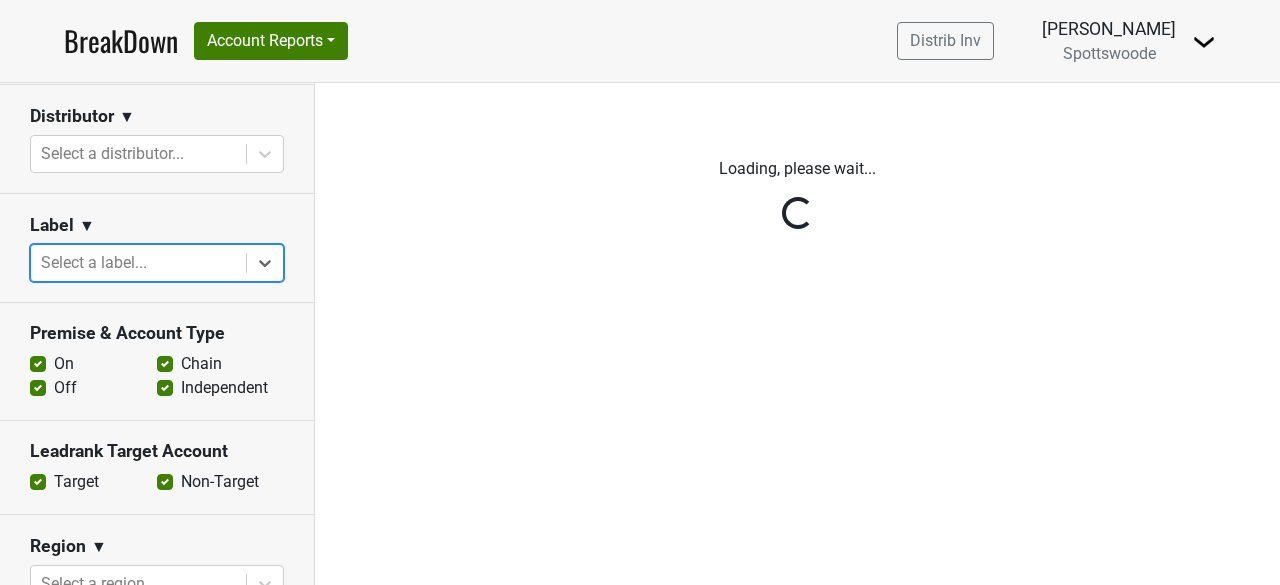 scroll, scrollTop: 0, scrollLeft: 0, axis: both 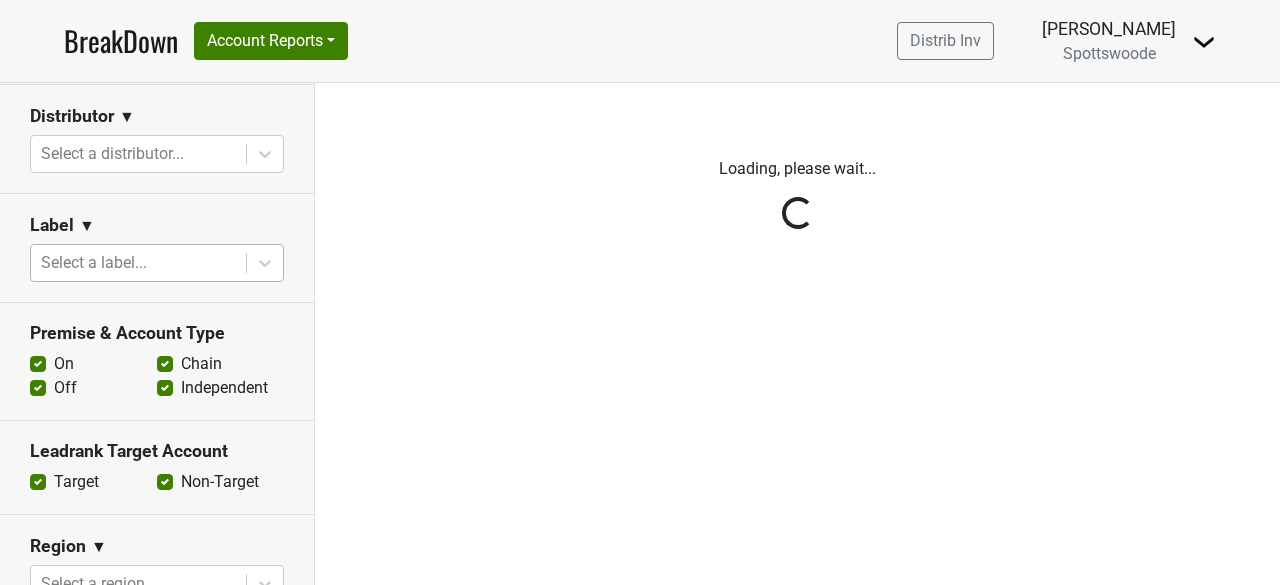 click on "Reset filters Time Period YTD LTM 1H 2024 L6M 2H 2023 L3M Jun '25 2022 L2M Jul '25 2021 Custom Distributor ▼ Select a distributor... Label ▼ Select a label... Premise & Account Type On Off Chain Independent Leadrank Target Account Target Non-Target Region ▼ Select a region... Sales Territory ▼ Sara Beer Chain ▼ Search for a chain... Performance Table Value Depletions Accounts Velocity PODs Samples Case Revenue Performance Table Types Distributor Label Leadrank Target Account Sales Territory Chain Account Region Distributor Sales Rep Account Type Premise Type" at bounding box center [157, 334] 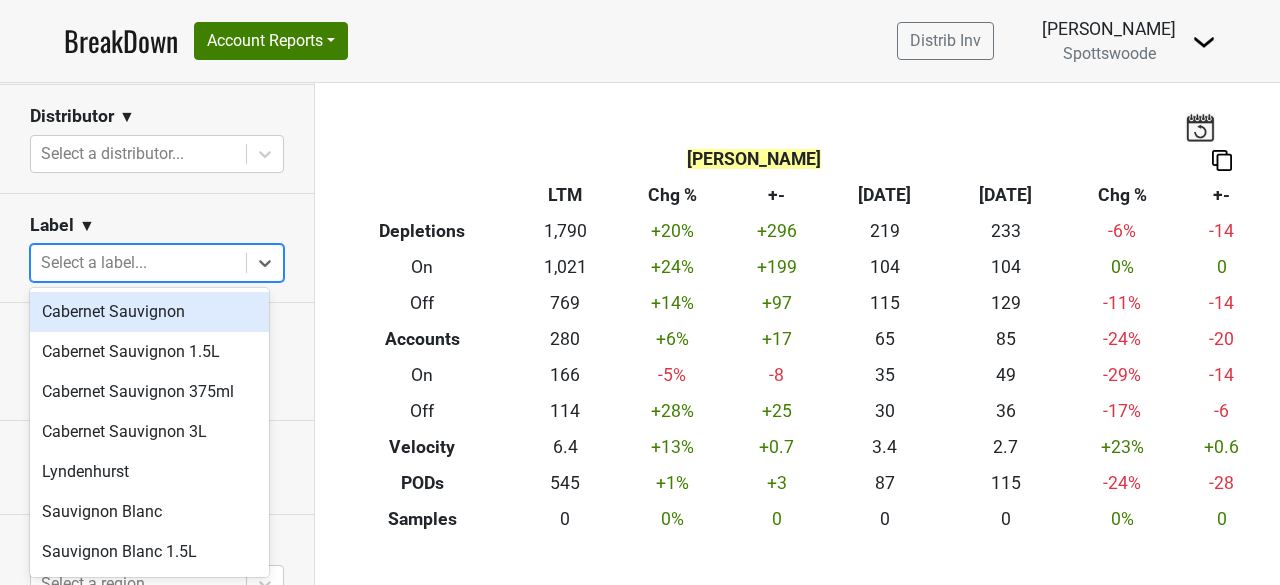 click at bounding box center (138, 263) 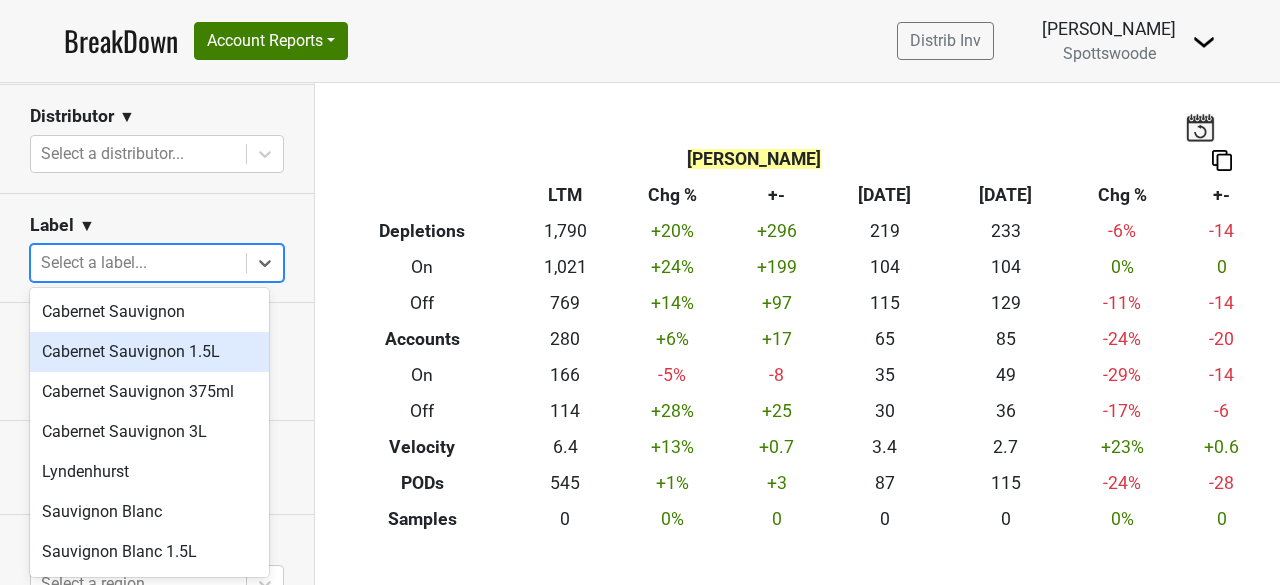 click on "Cabernet Sauvignon 1.5L" at bounding box center (149, 352) 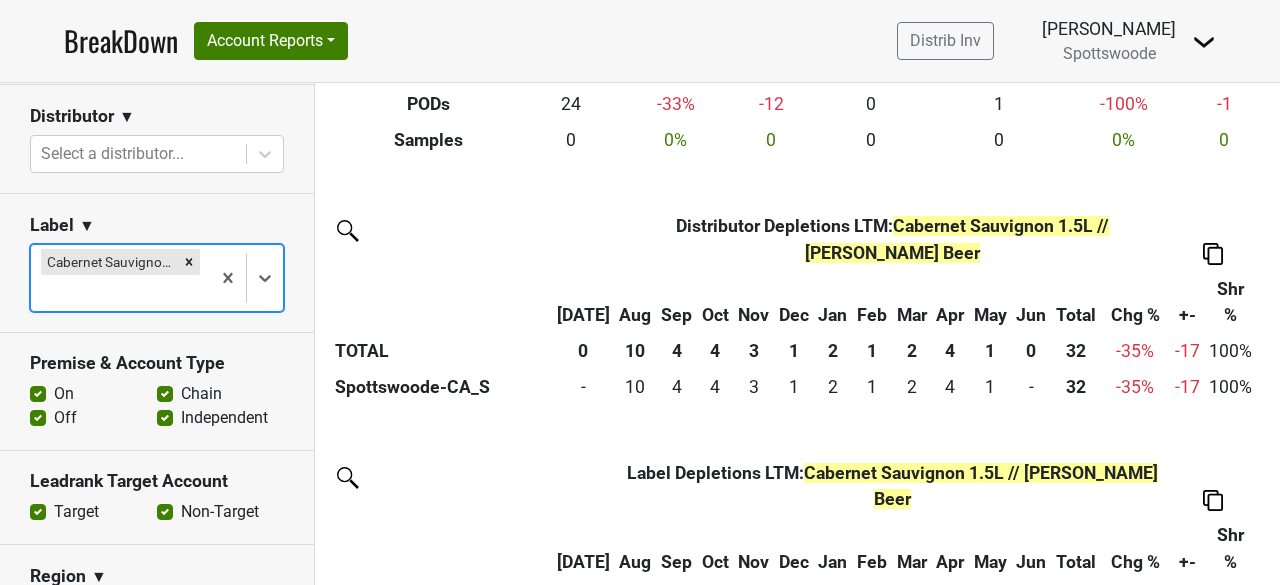 scroll, scrollTop: 380, scrollLeft: 0, axis: vertical 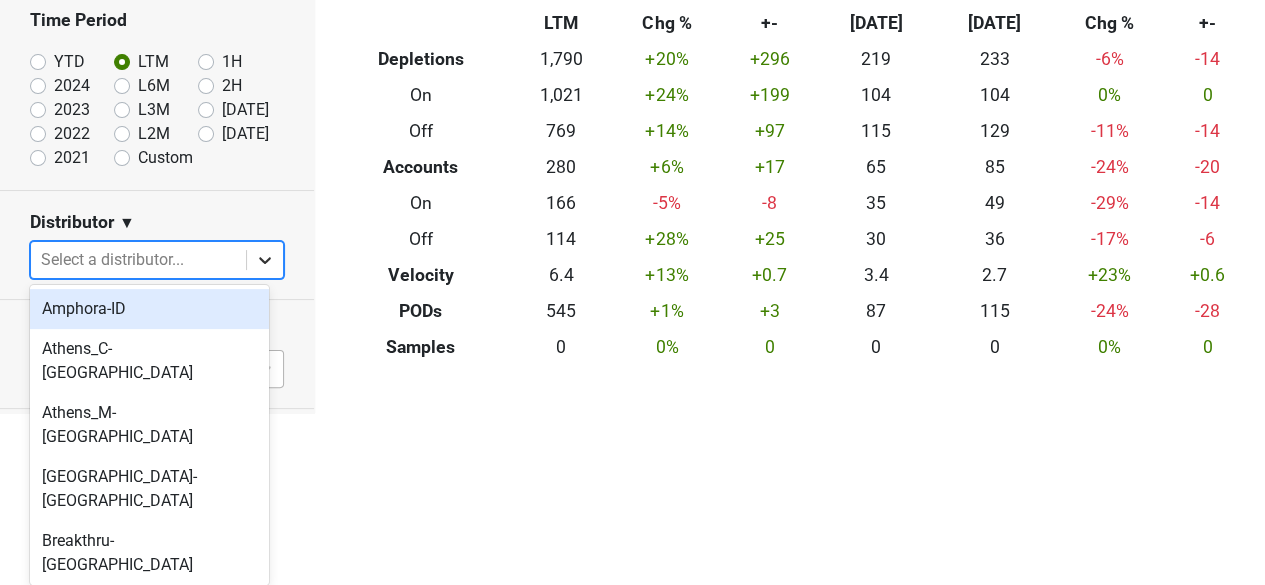 click on "BreakDown
Account Reports
SuperRanker
Map
Chain Compliance
CRM Notes
Distrib Inv
Sara Beer
Spottswoode
%" at bounding box center (632, 120) 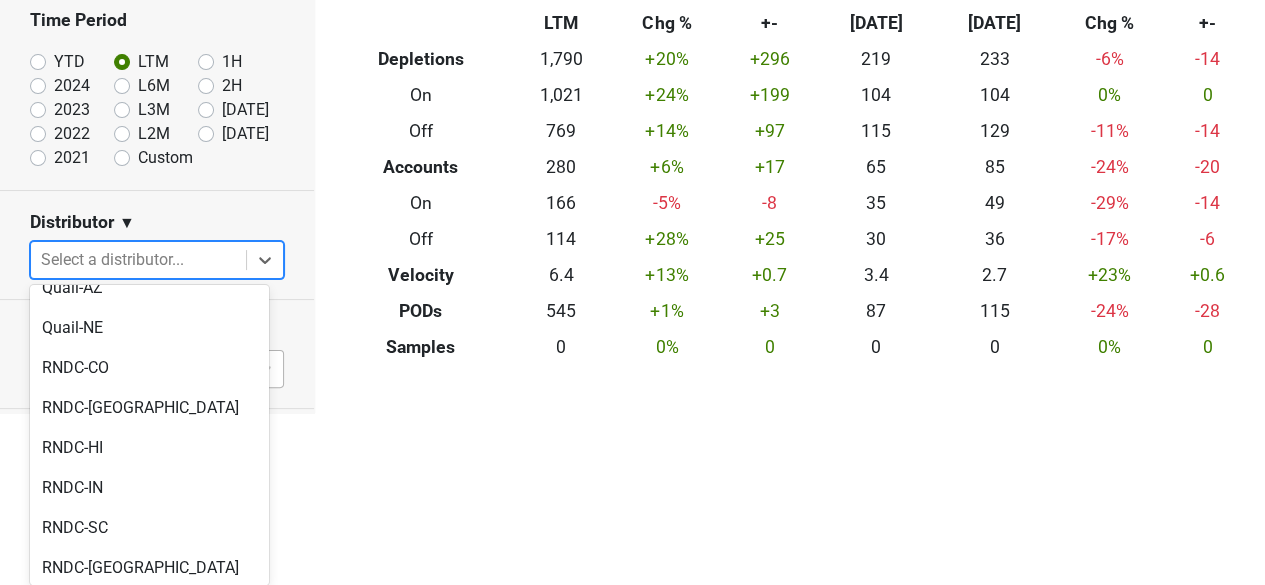 scroll, scrollTop: 1048, scrollLeft: 0, axis: vertical 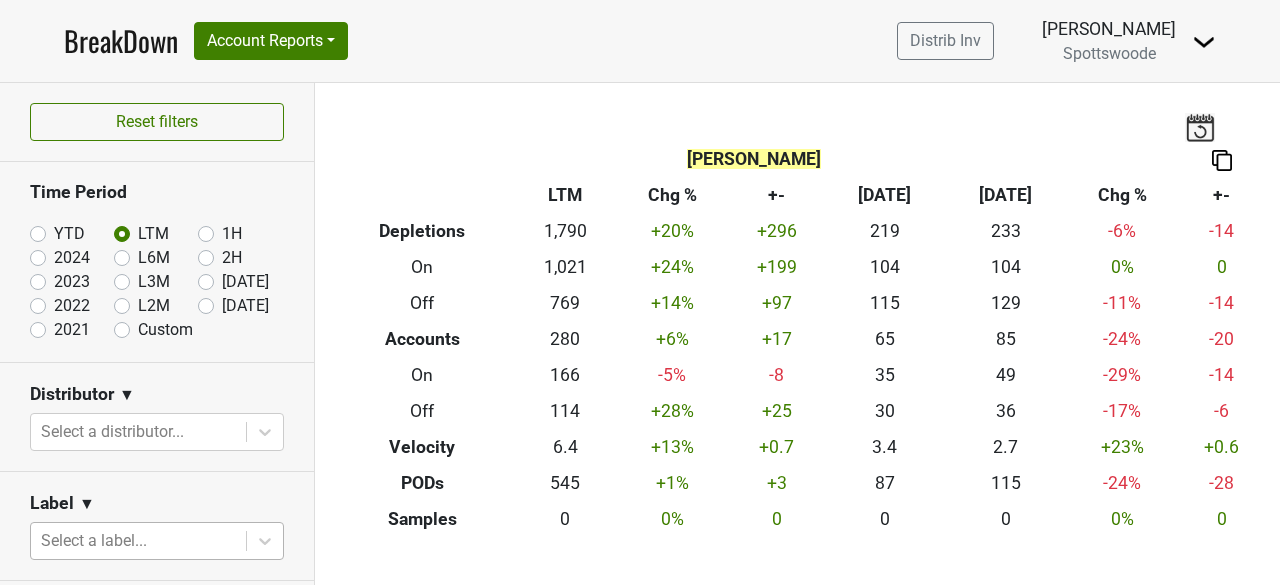 click on "BreakDown
Account Reports
SuperRanker
Map
Chain Compliance
CRM Notes
Distrib Inv
Sara Beer
Spottswoode" at bounding box center (640, 292) 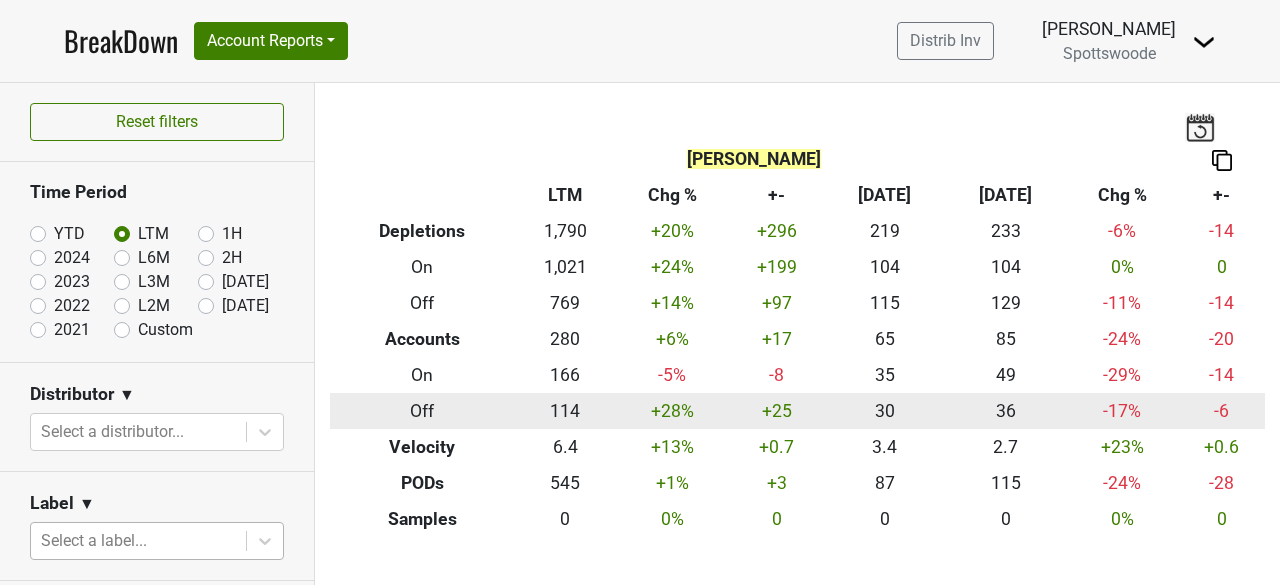 click on "114" at bounding box center (564, 411) 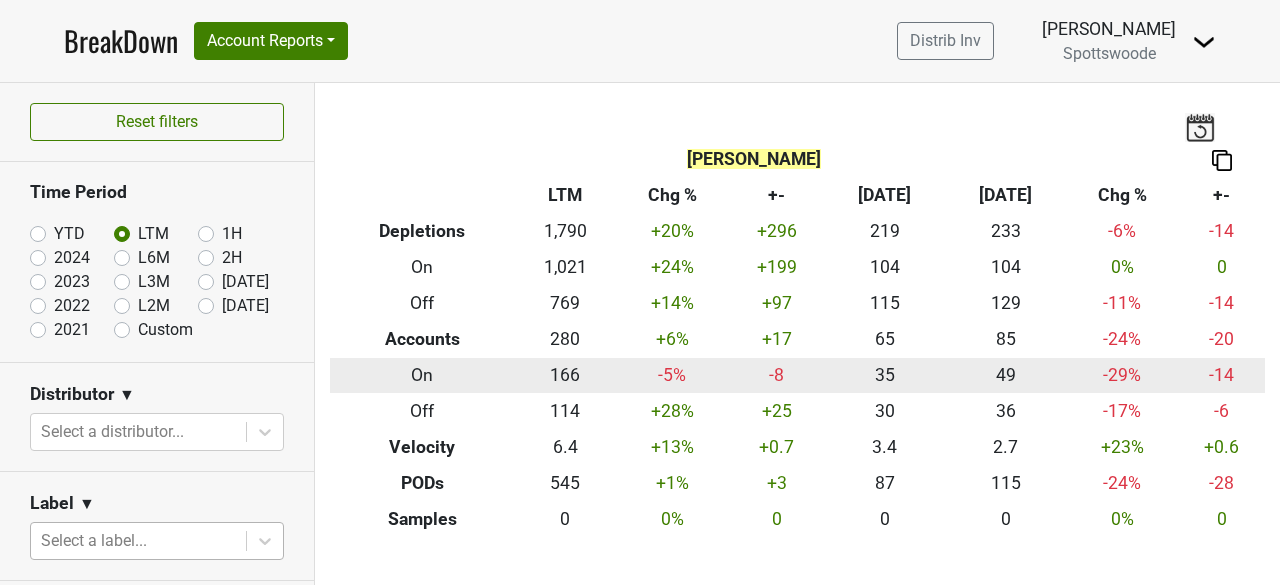click on "-5 %" at bounding box center [672, 376] 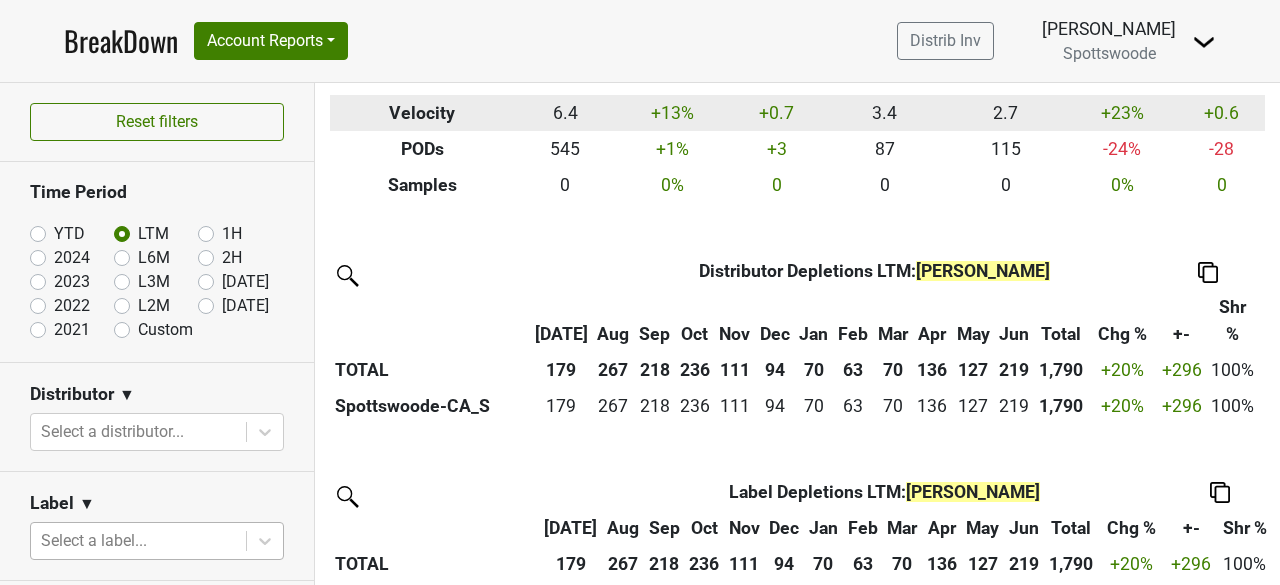 scroll, scrollTop: 0, scrollLeft: 0, axis: both 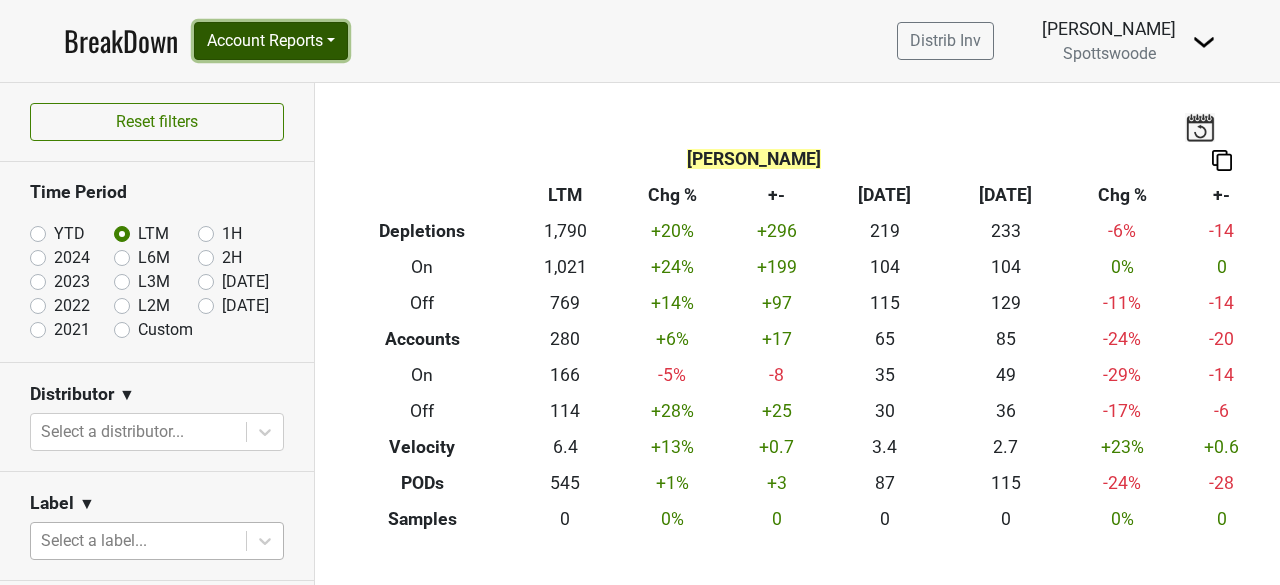click on "Account Reports" at bounding box center [271, 41] 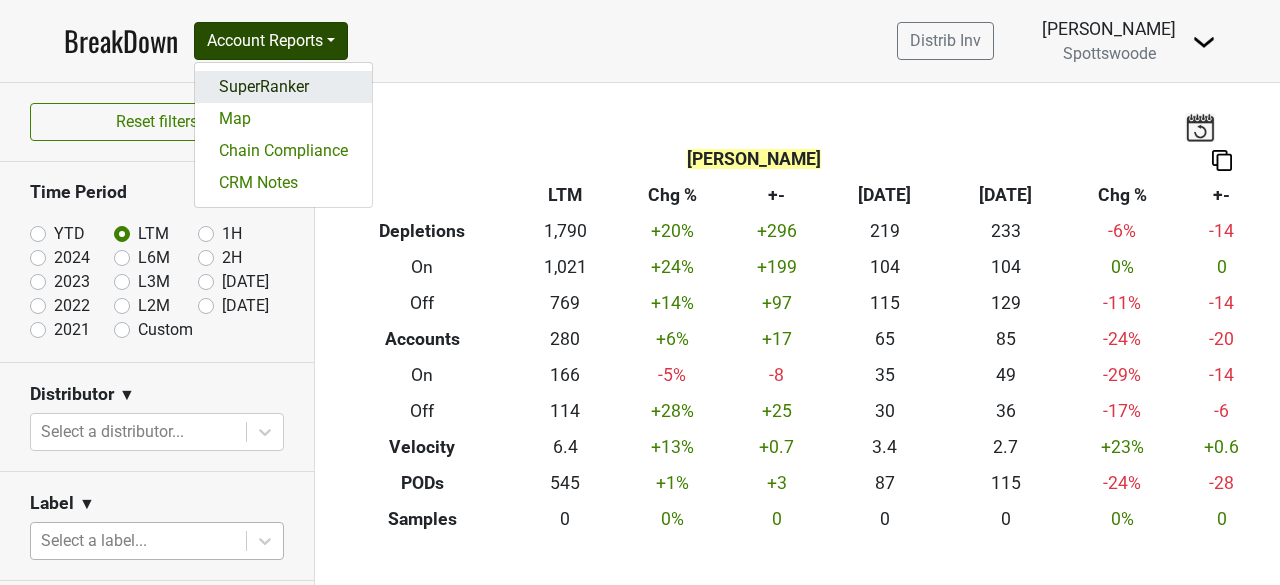 click on "SuperRanker" at bounding box center [283, 87] 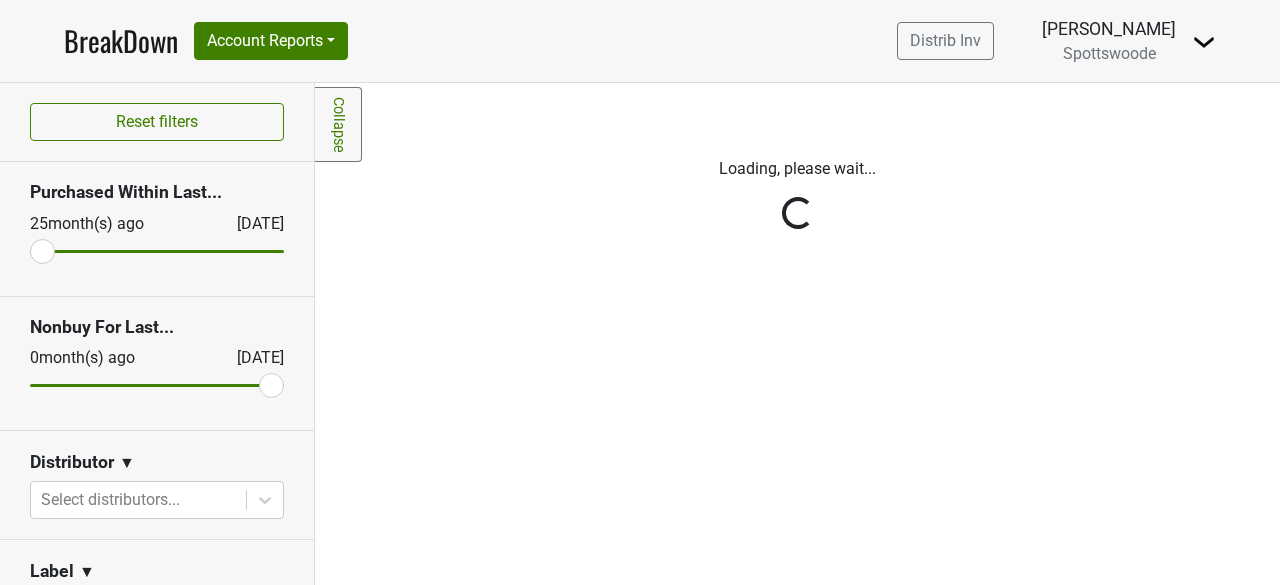 scroll, scrollTop: 0, scrollLeft: 0, axis: both 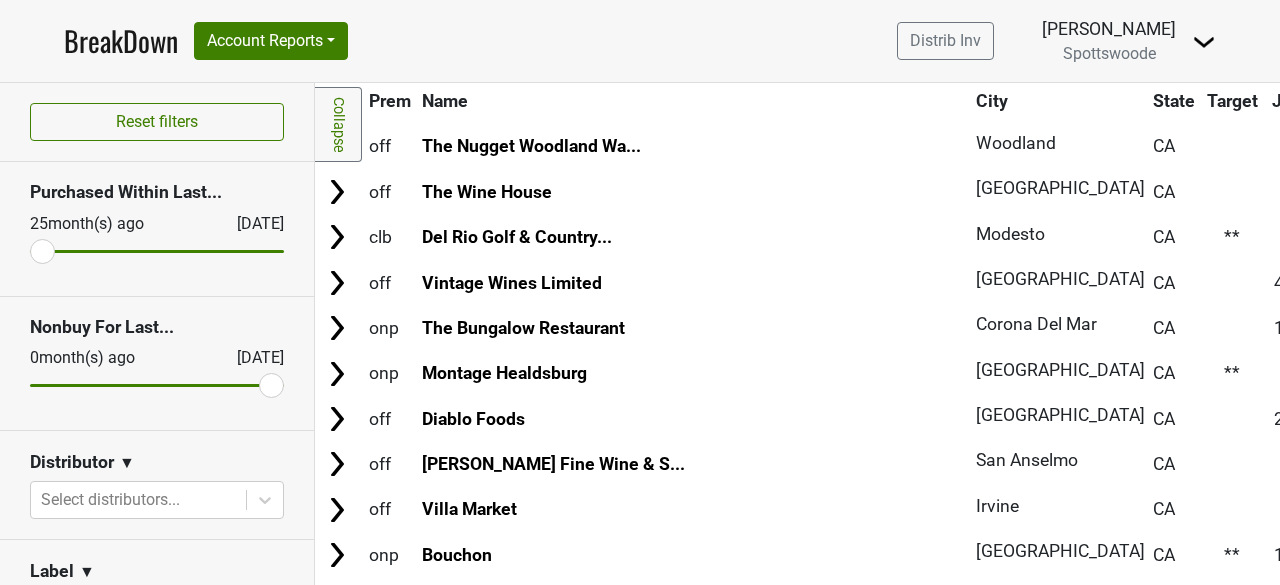 click at bounding box center (1204, 42) 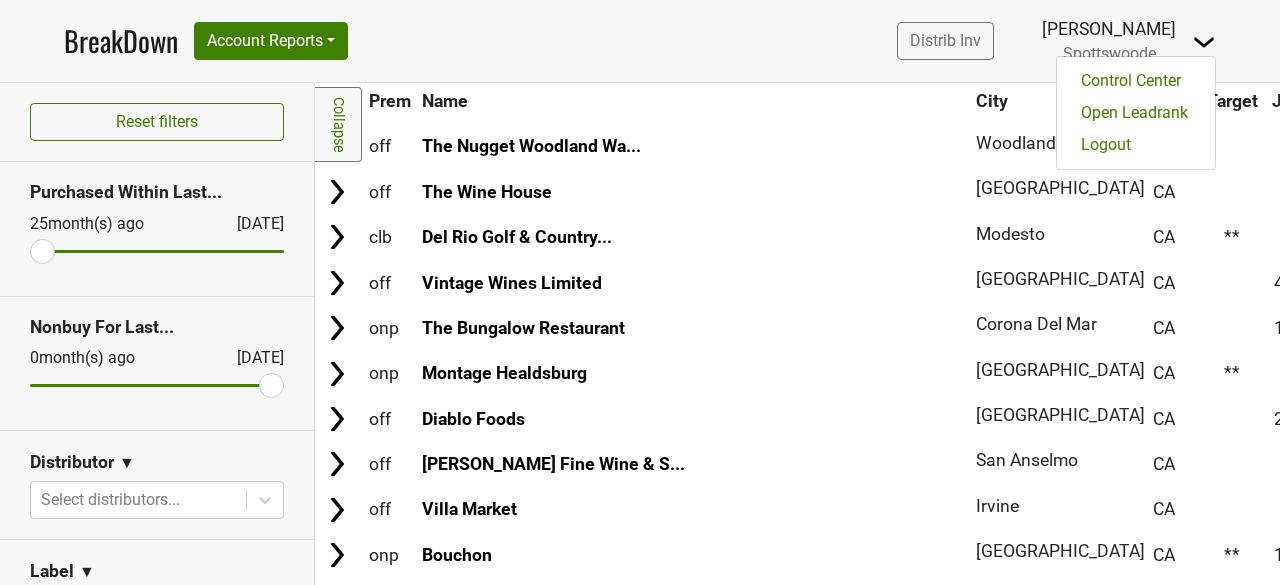 click at bounding box center (1204, 42) 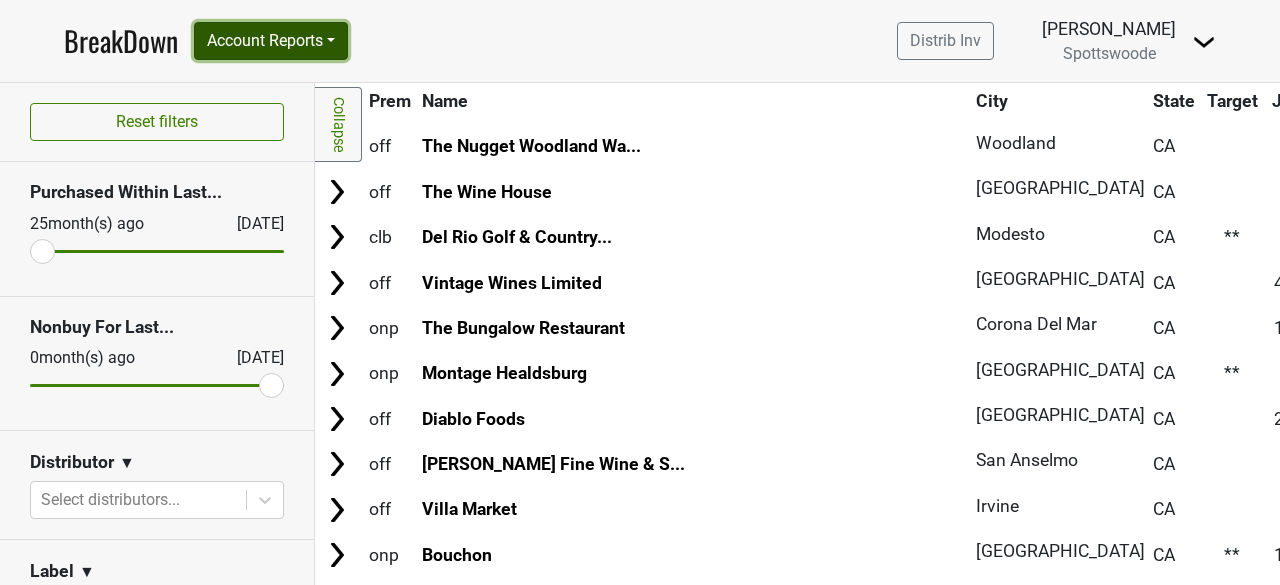 click on "Account Reports" at bounding box center [271, 41] 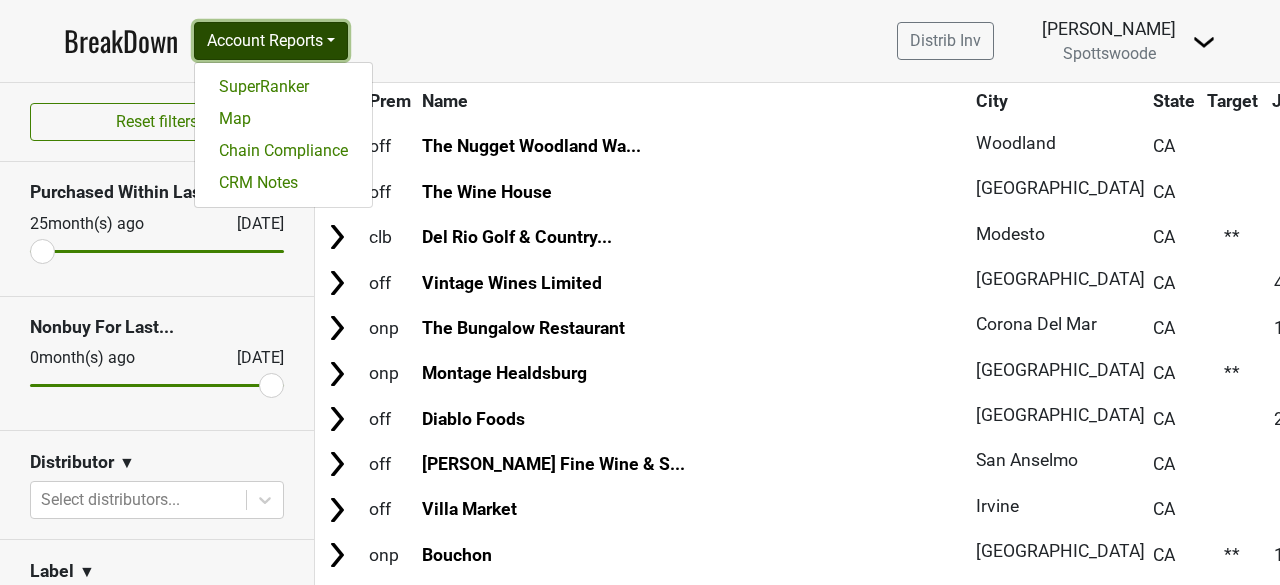 click on "Account Reports" at bounding box center (271, 41) 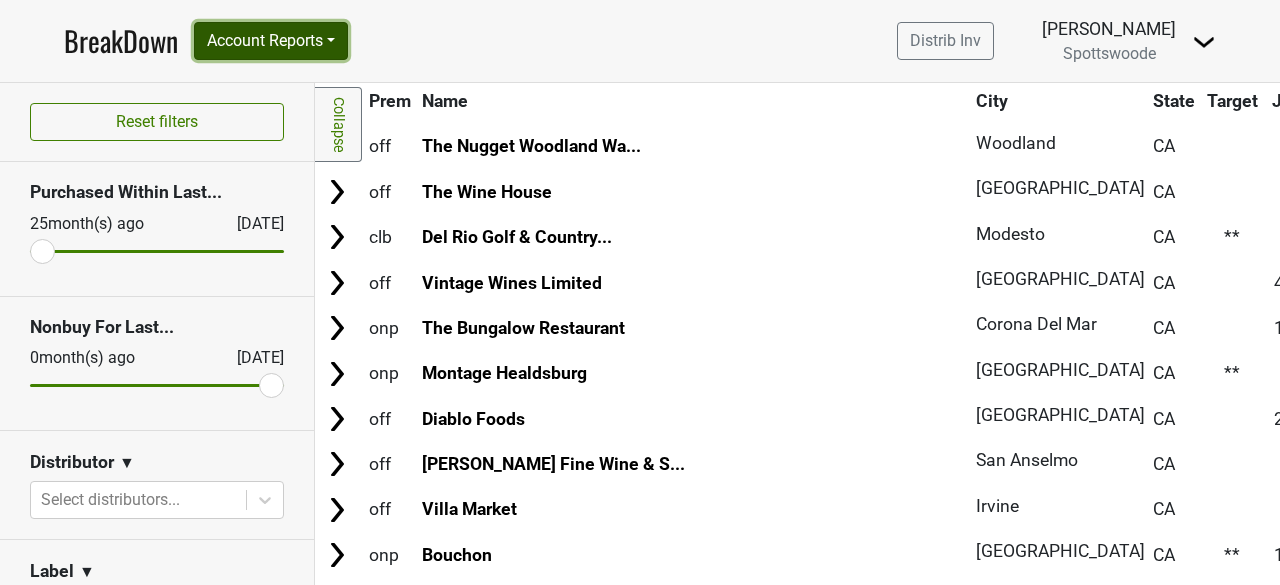 scroll, scrollTop: 438, scrollLeft: 0, axis: vertical 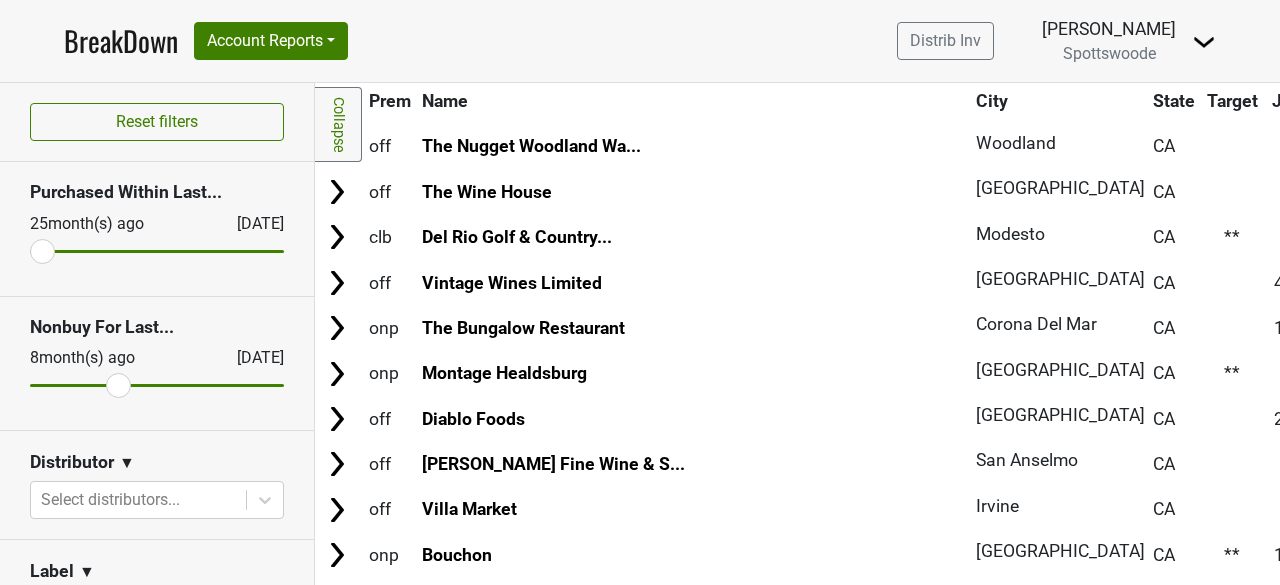 click at bounding box center (157, 385) 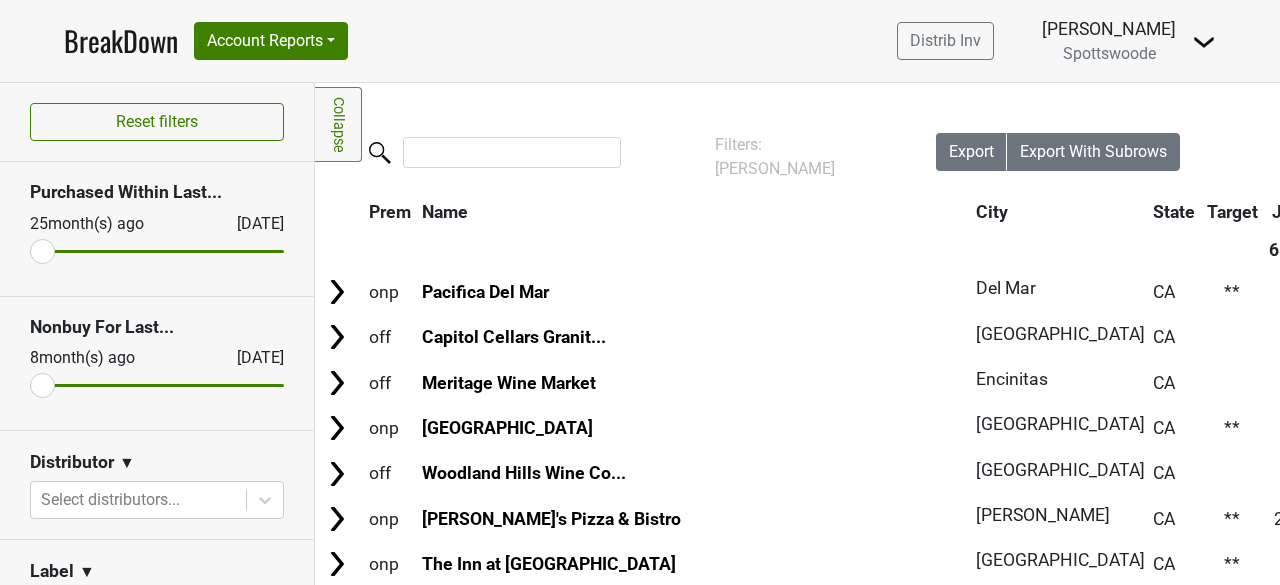 type on "12" 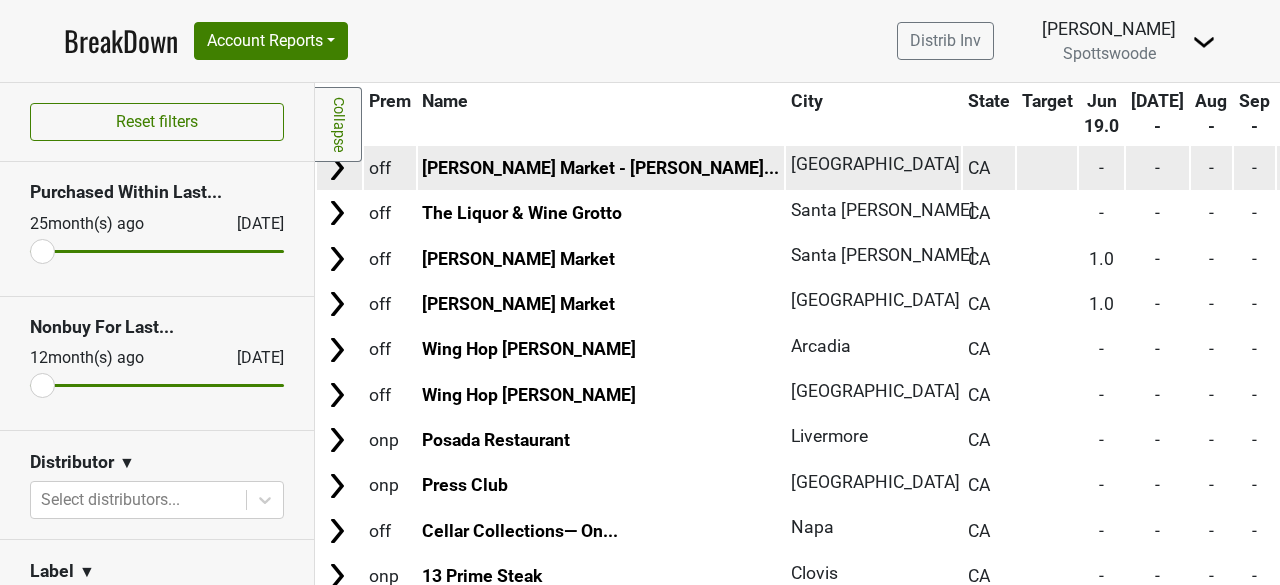 scroll, scrollTop: 0, scrollLeft: 0, axis: both 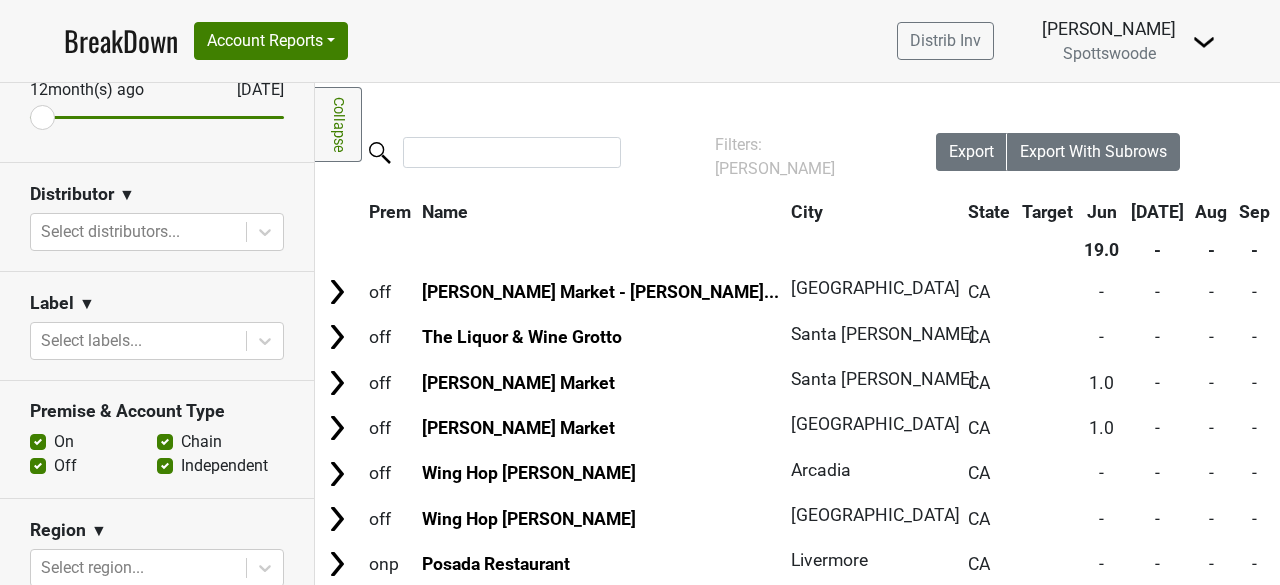 click on "Independent" at bounding box center (224, 466) 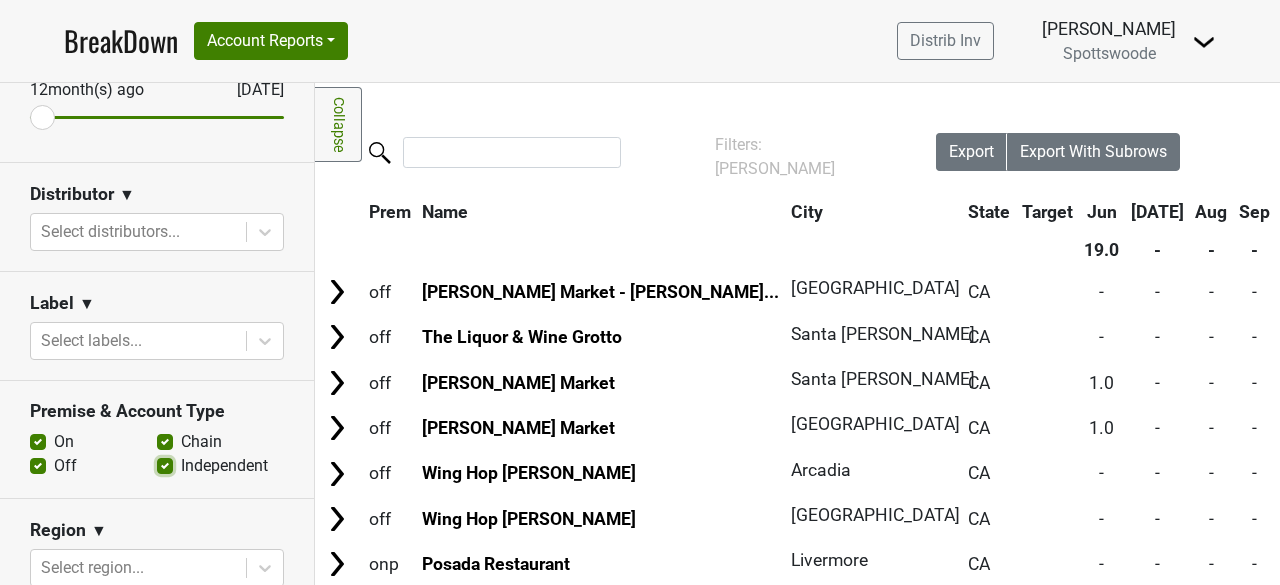 click on "Independent" at bounding box center [165, 464] 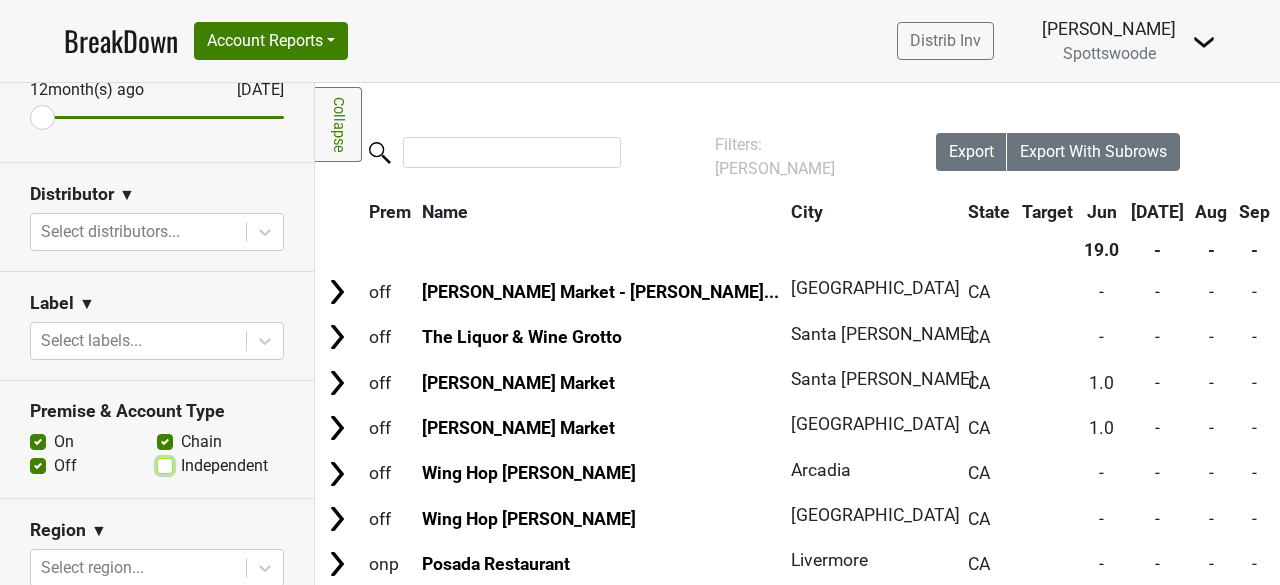 checkbox on "false" 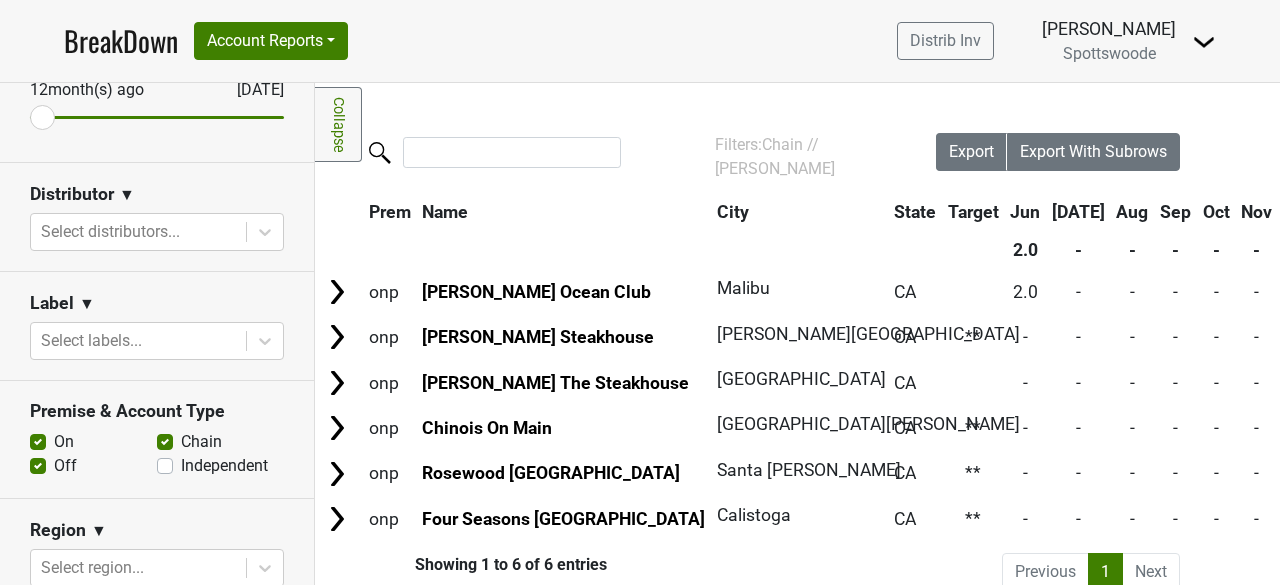 click on "Chain" at bounding box center [201, 442] 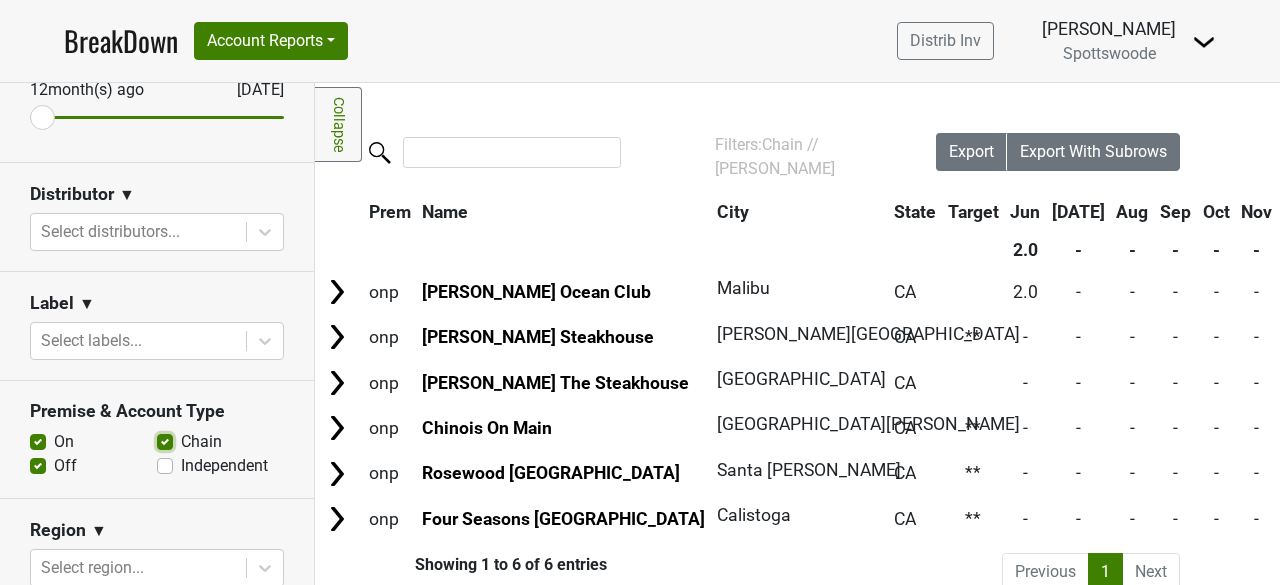 click on "Chain" at bounding box center (165, 440) 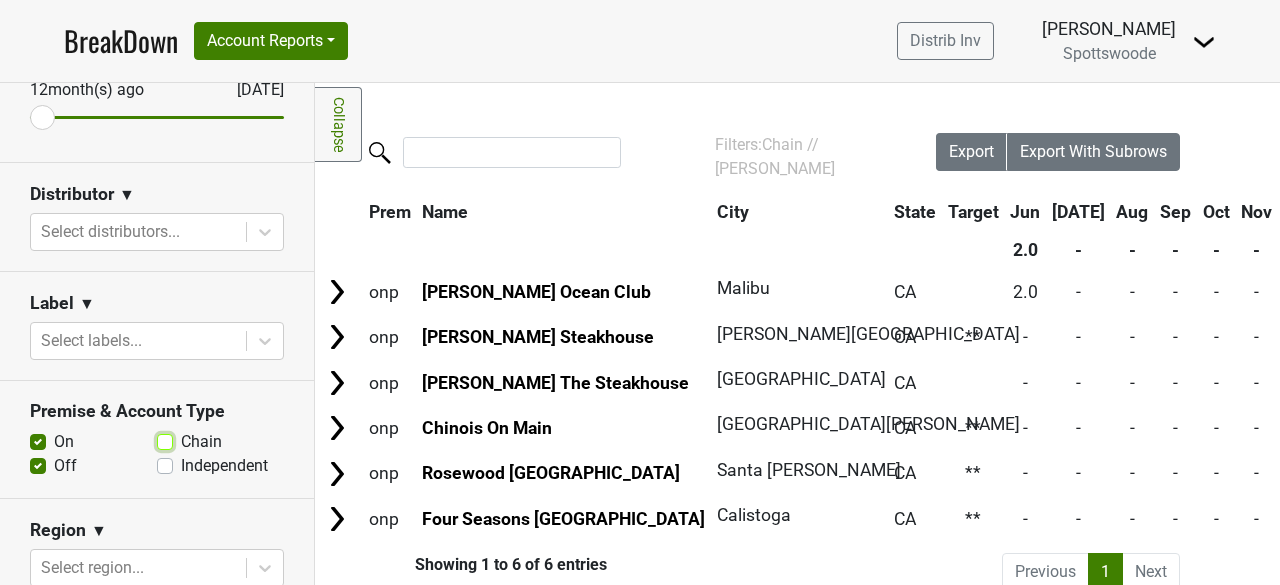 checkbox on "false" 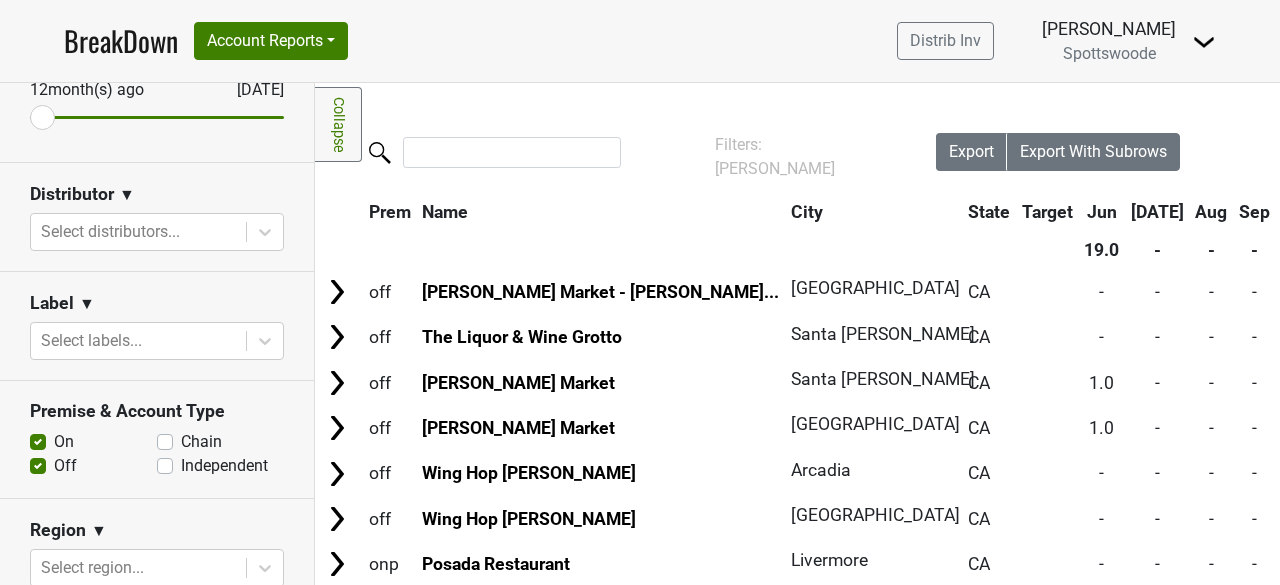 click on "Off" at bounding box center [65, 466] 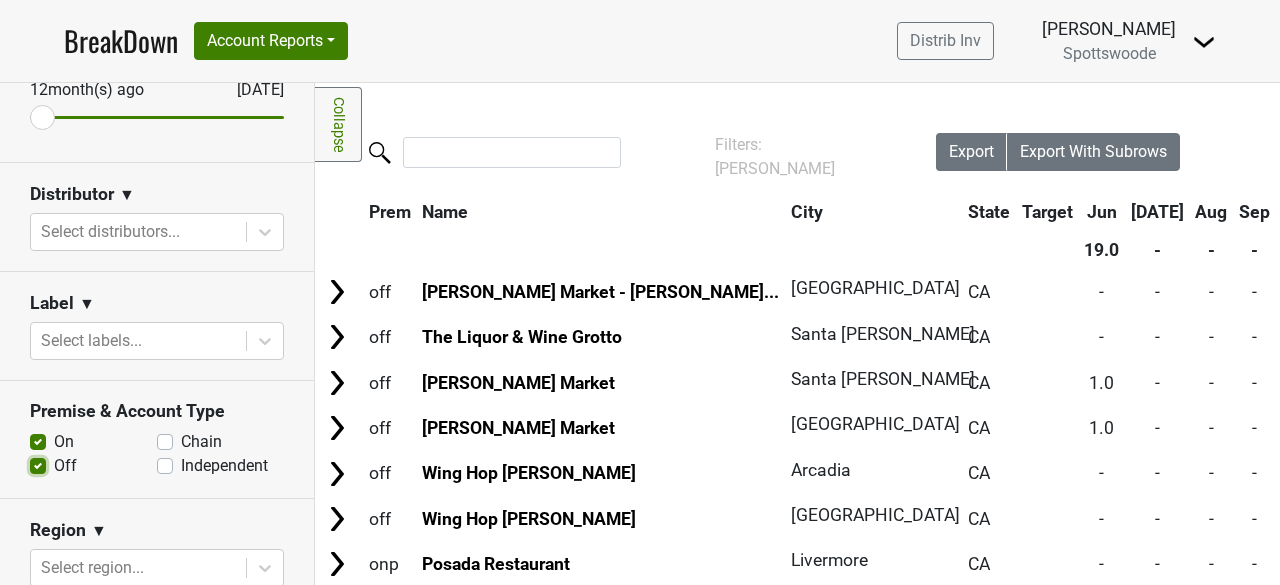 click on "Off" at bounding box center (38, 464) 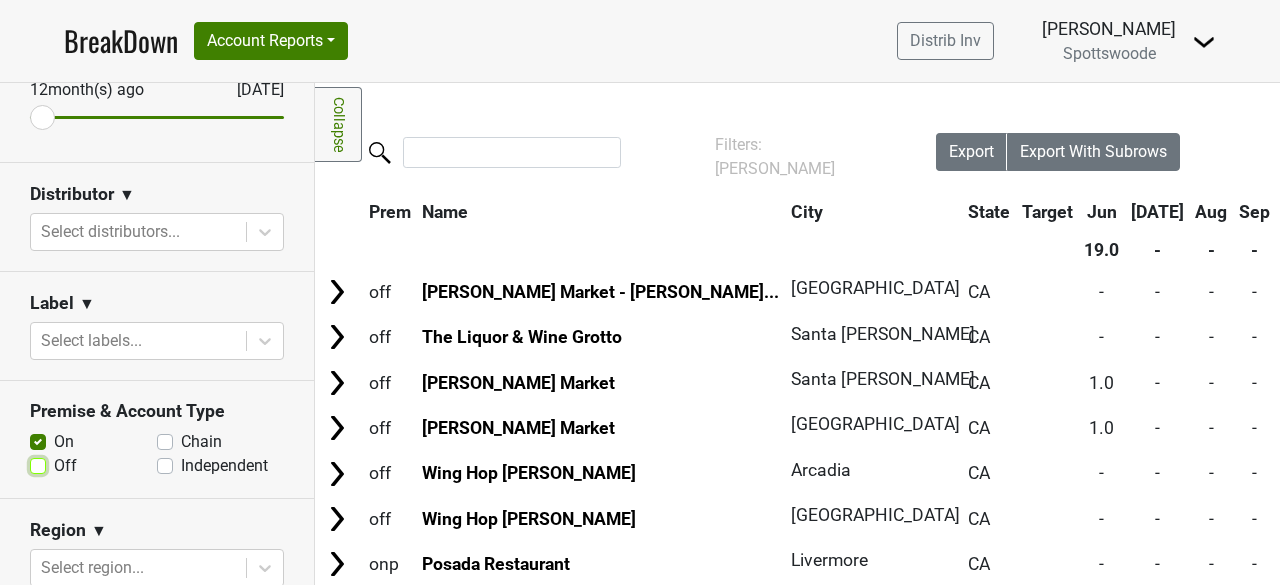 checkbox on "false" 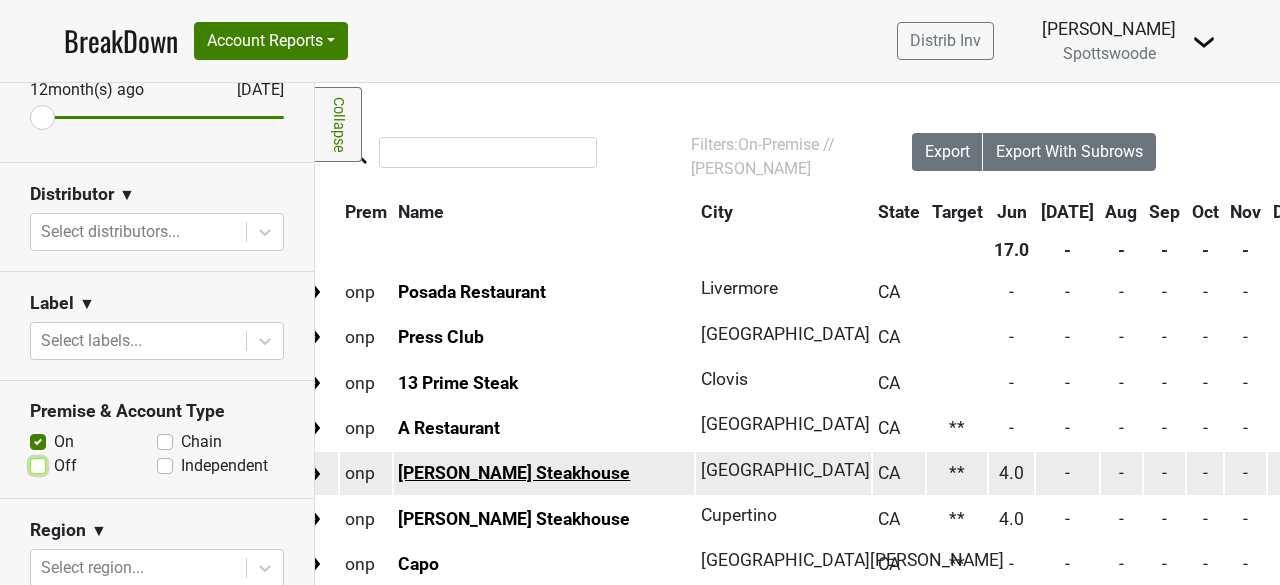 scroll, scrollTop: 0, scrollLeft: 0, axis: both 